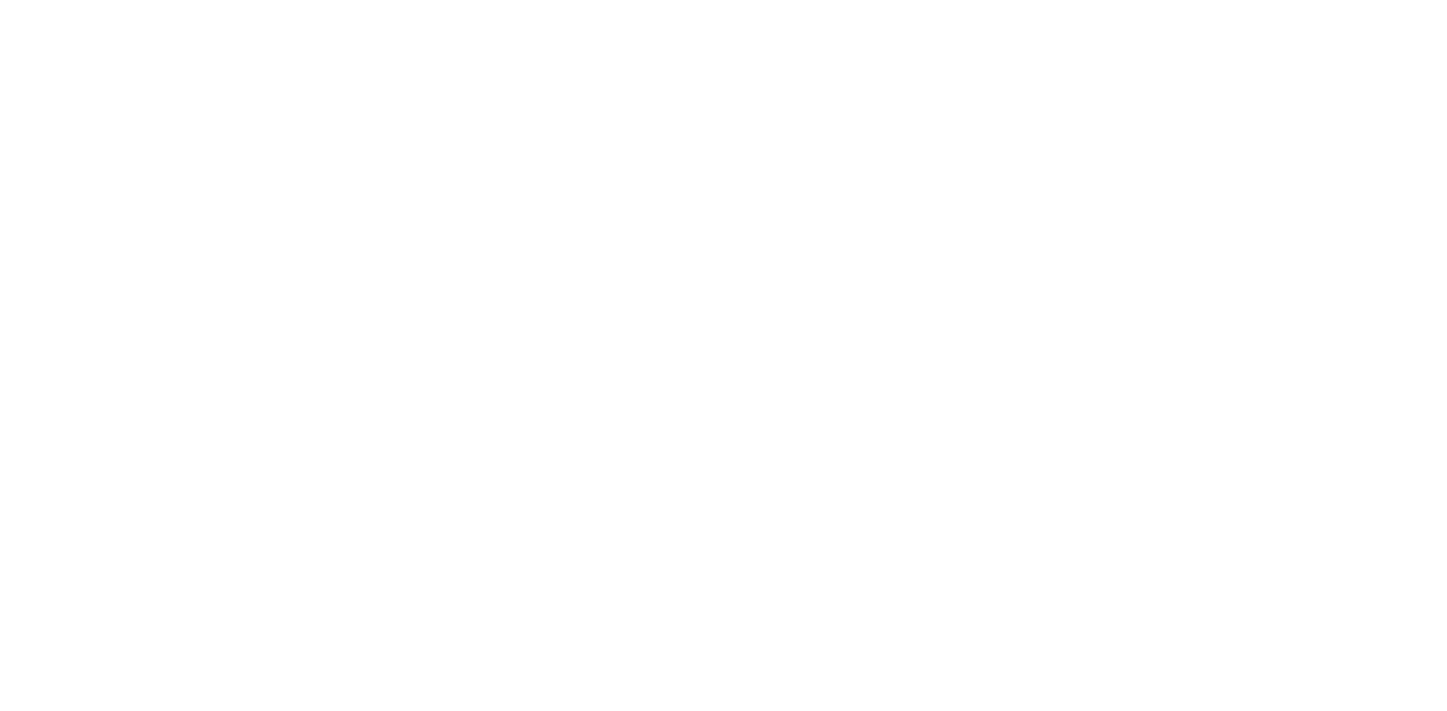 scroll, scrollTop: 0, scrollLeft: 0, axis: both 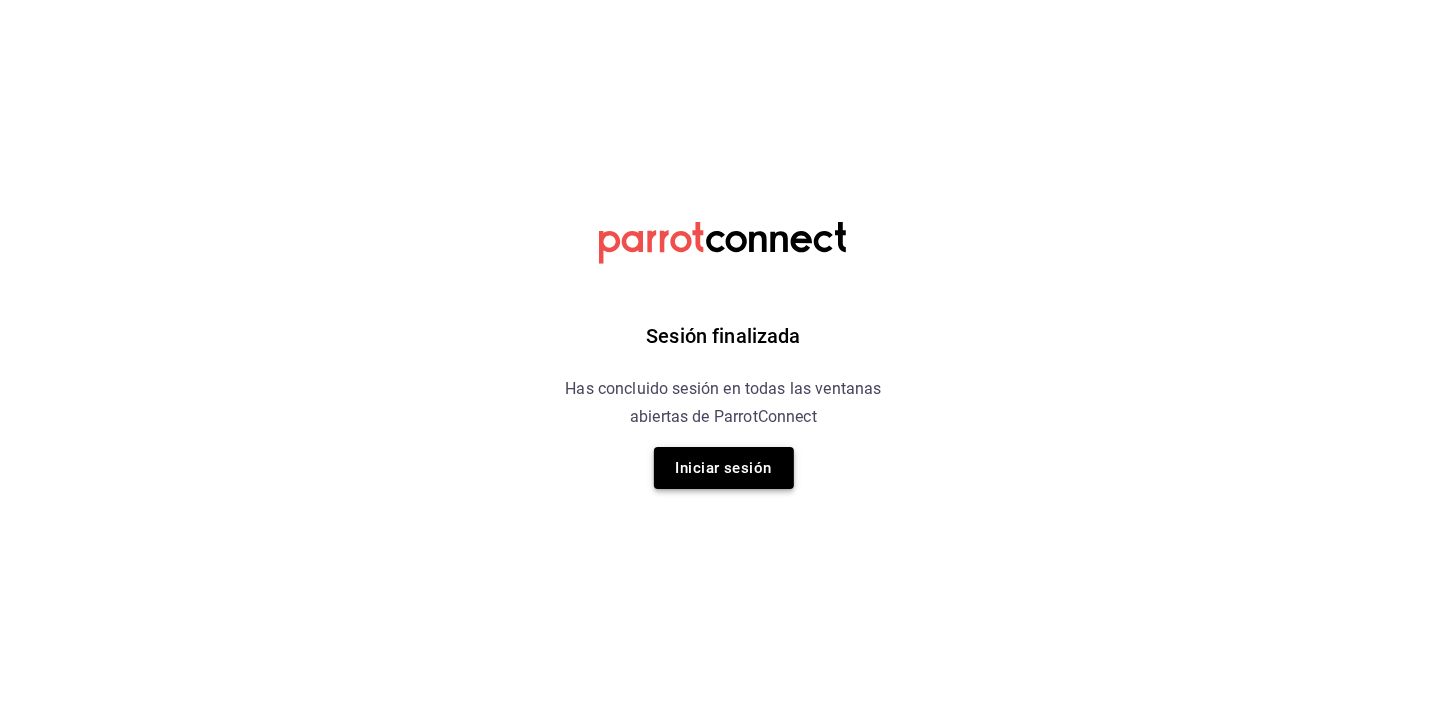 click on "Iniciar sesión" at bounding box center (724, 468) 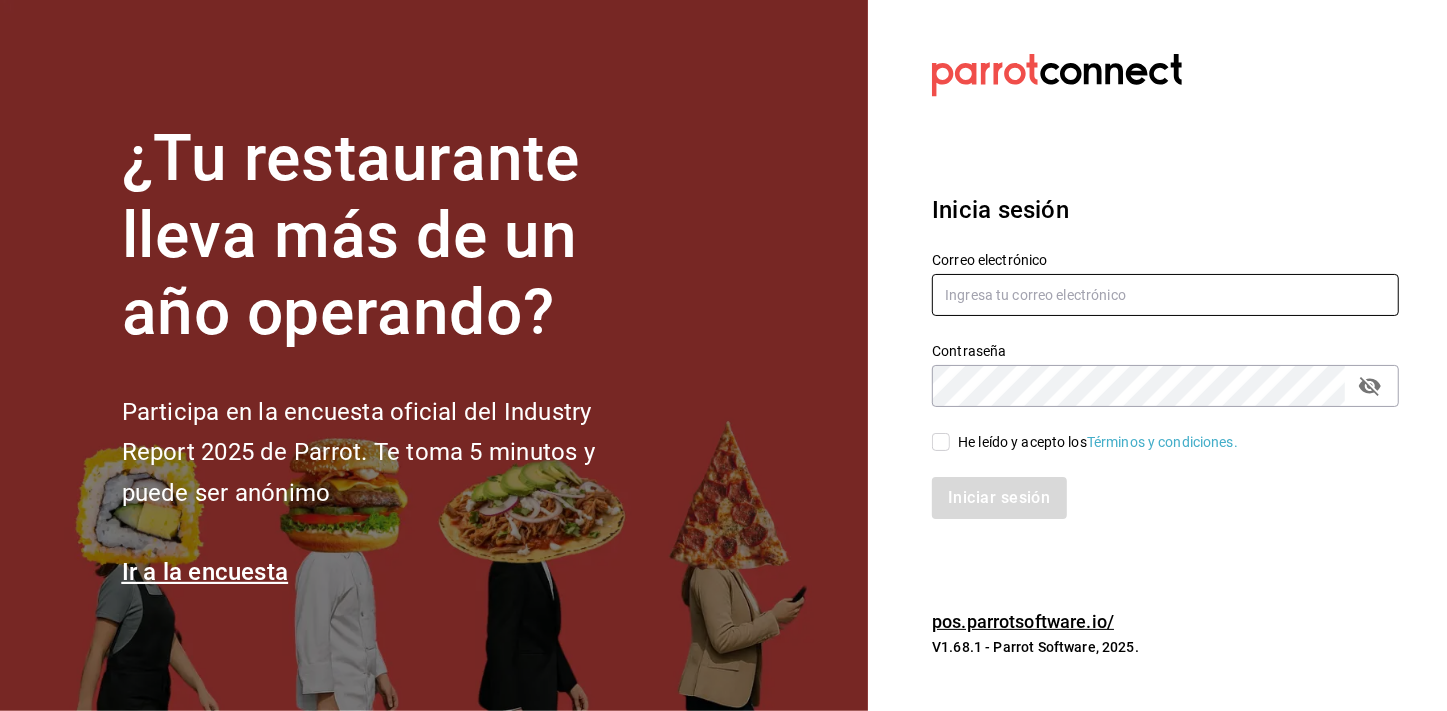 type on "mochomos.mitikah@grupocosteno.com" 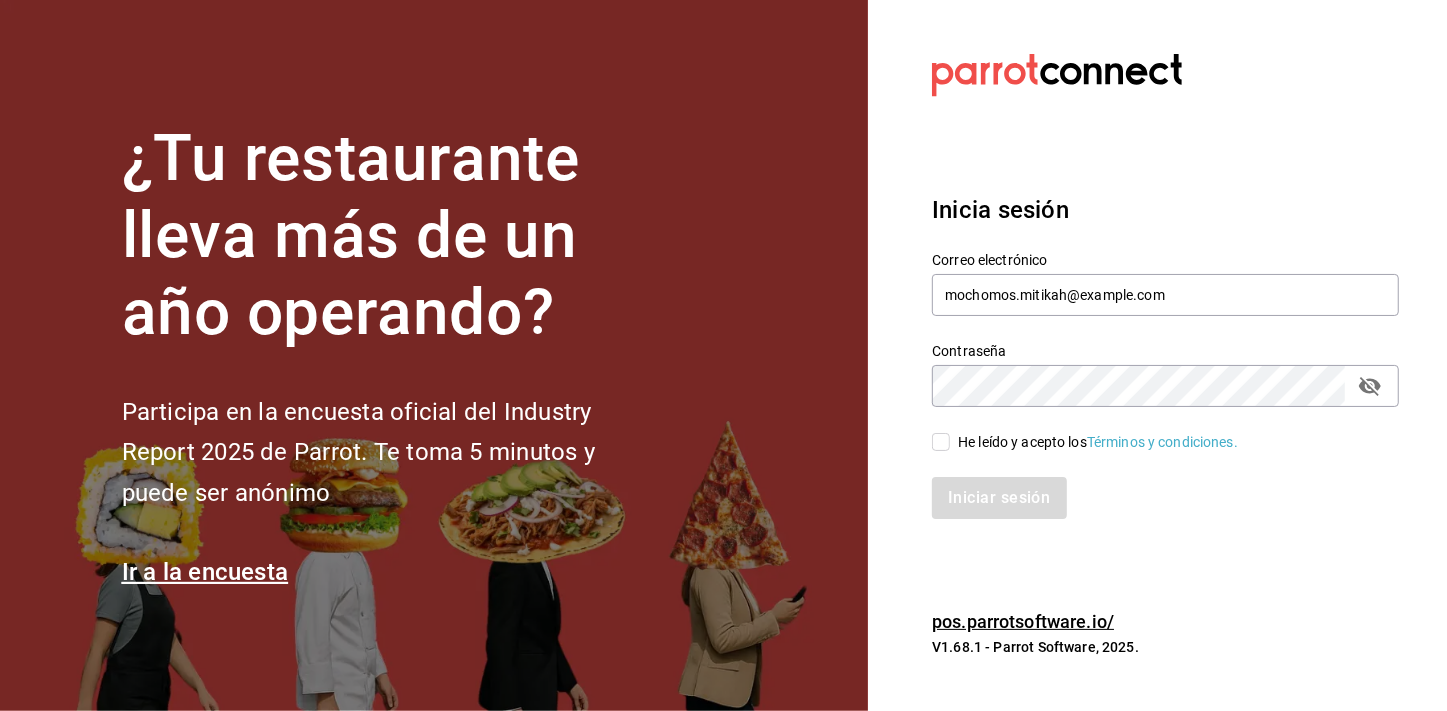 click on "He leído y acepto los  Términos y condiciones." at bounding box center [941, 442] 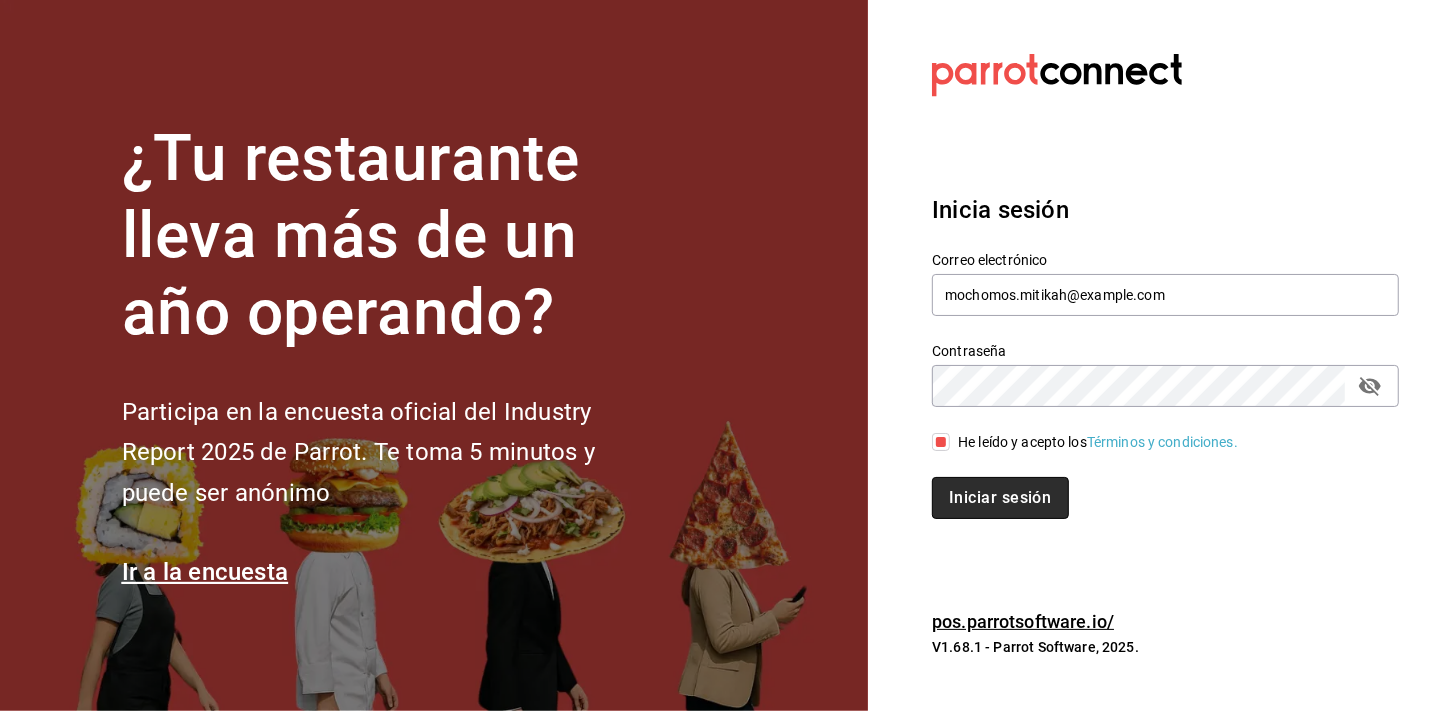 click on "Iniciar sesión" at bounding box center (1000, 498) 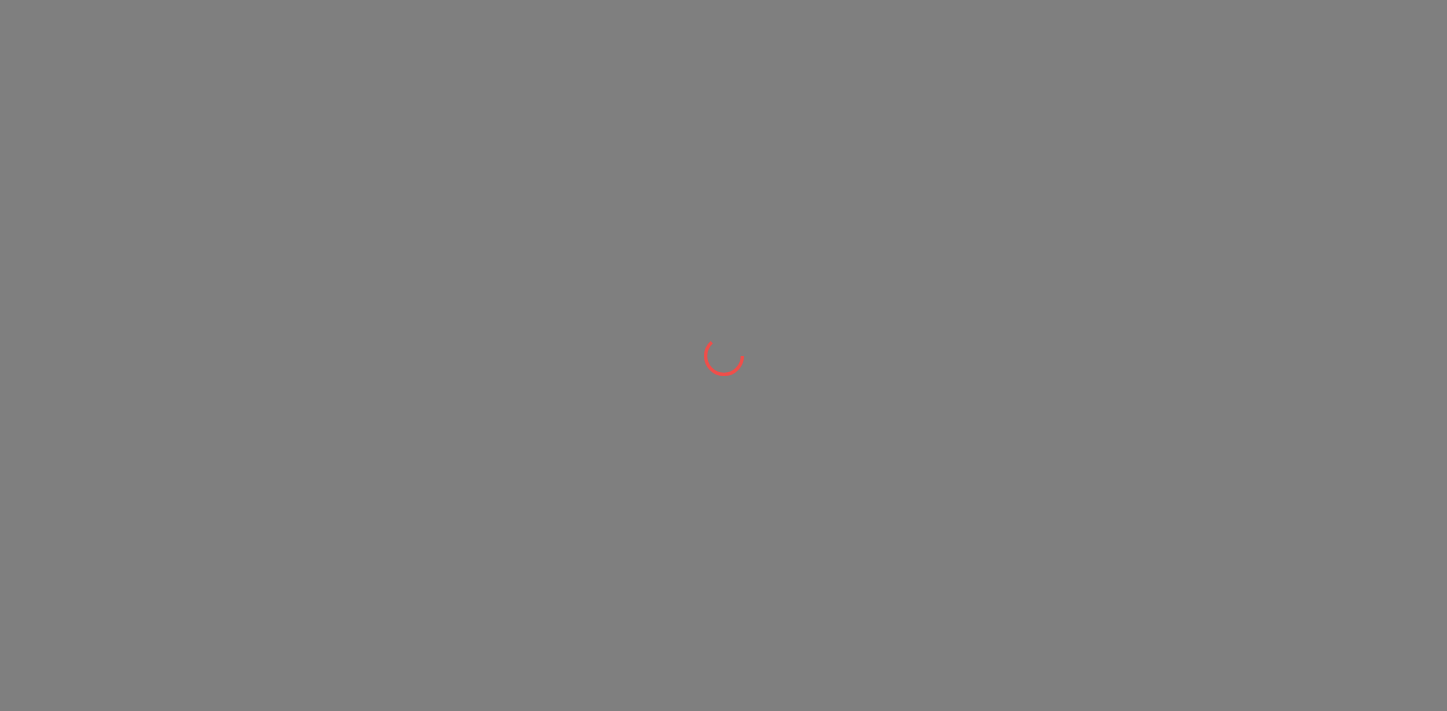 scroll, scrollTop: 0, scrollLeft: 0, axis: both 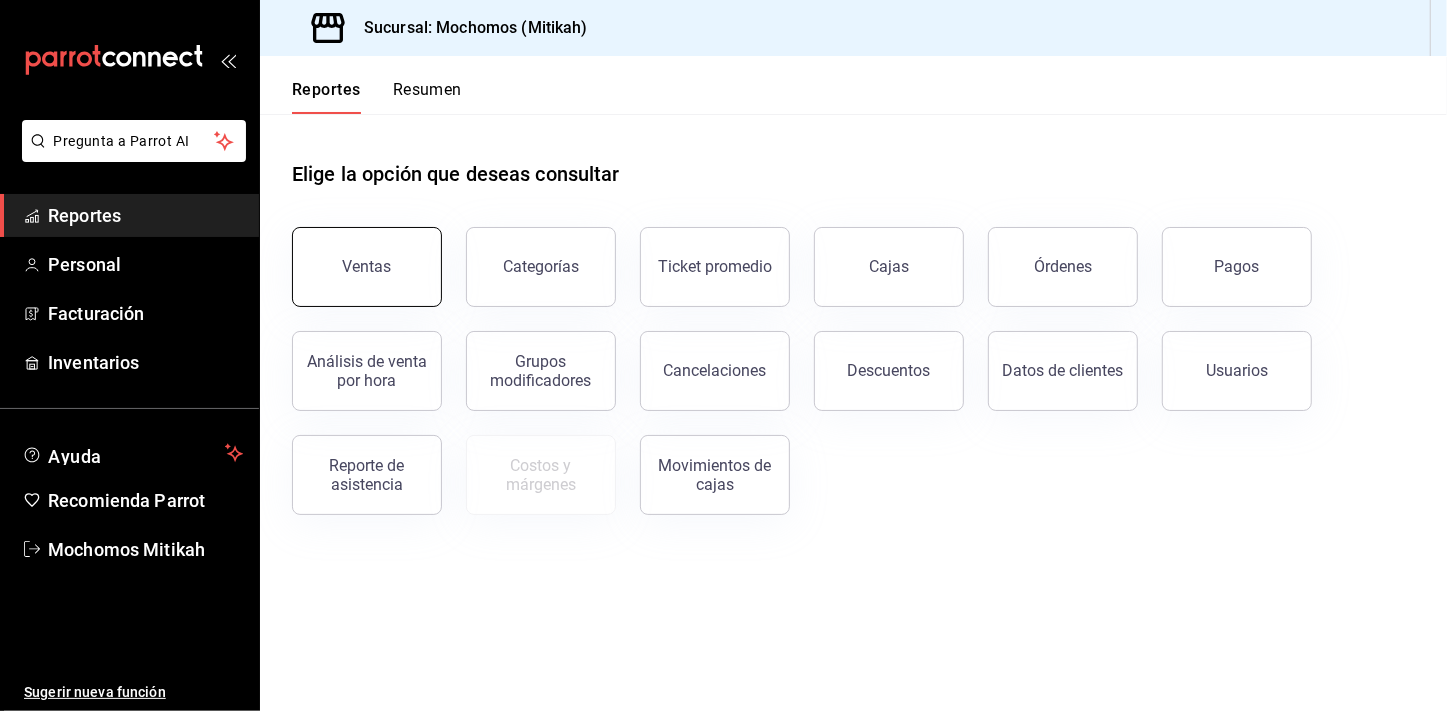click on "Ventas" at bounding box center (355, 255) 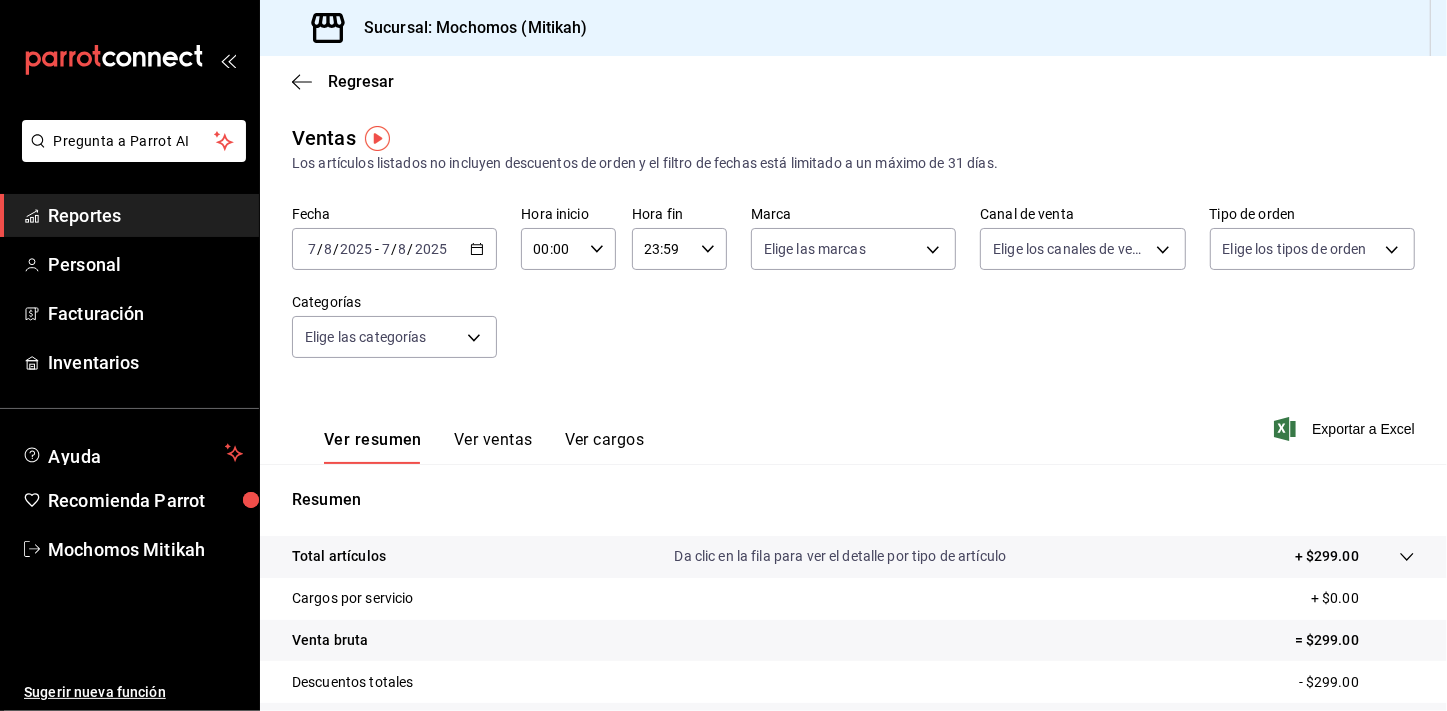 click on "Reportes" at bounding box center (145, 215) 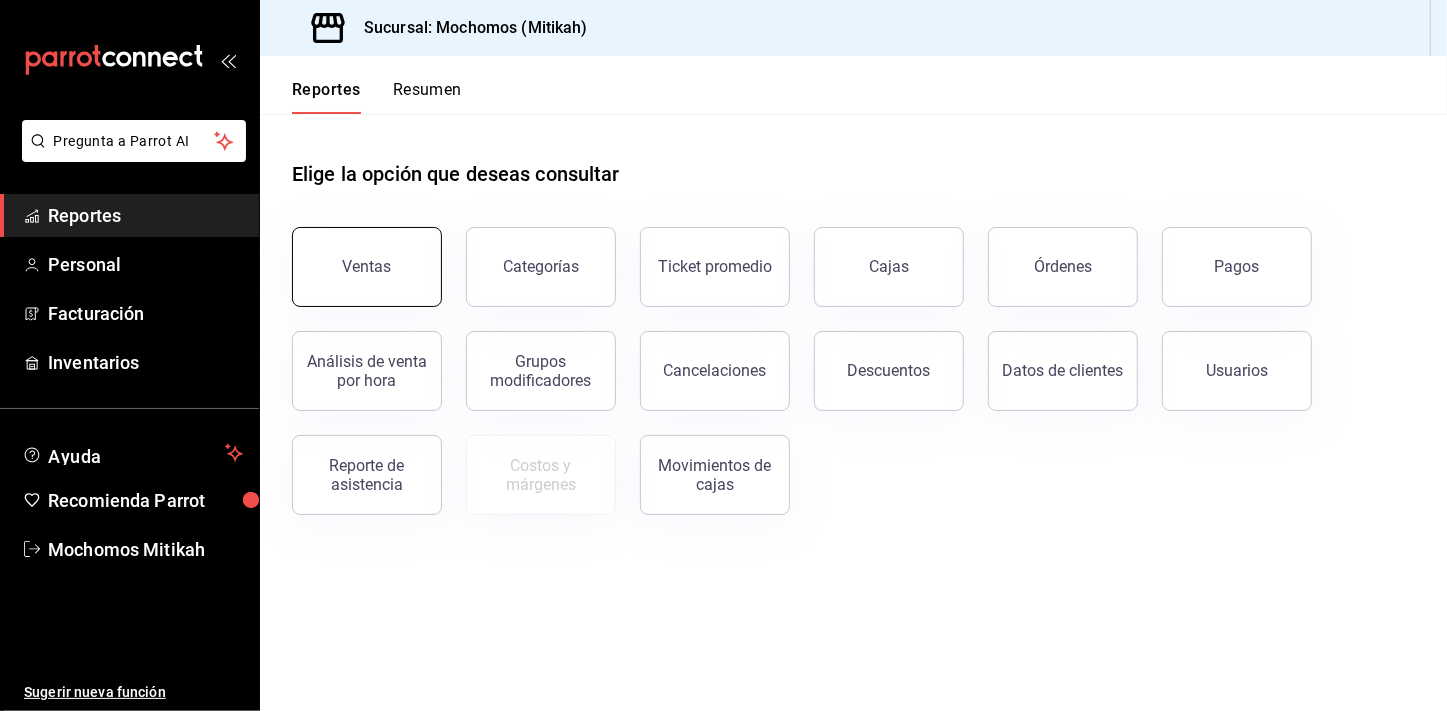 click on "Ventas" at bounding box center [367, 266] 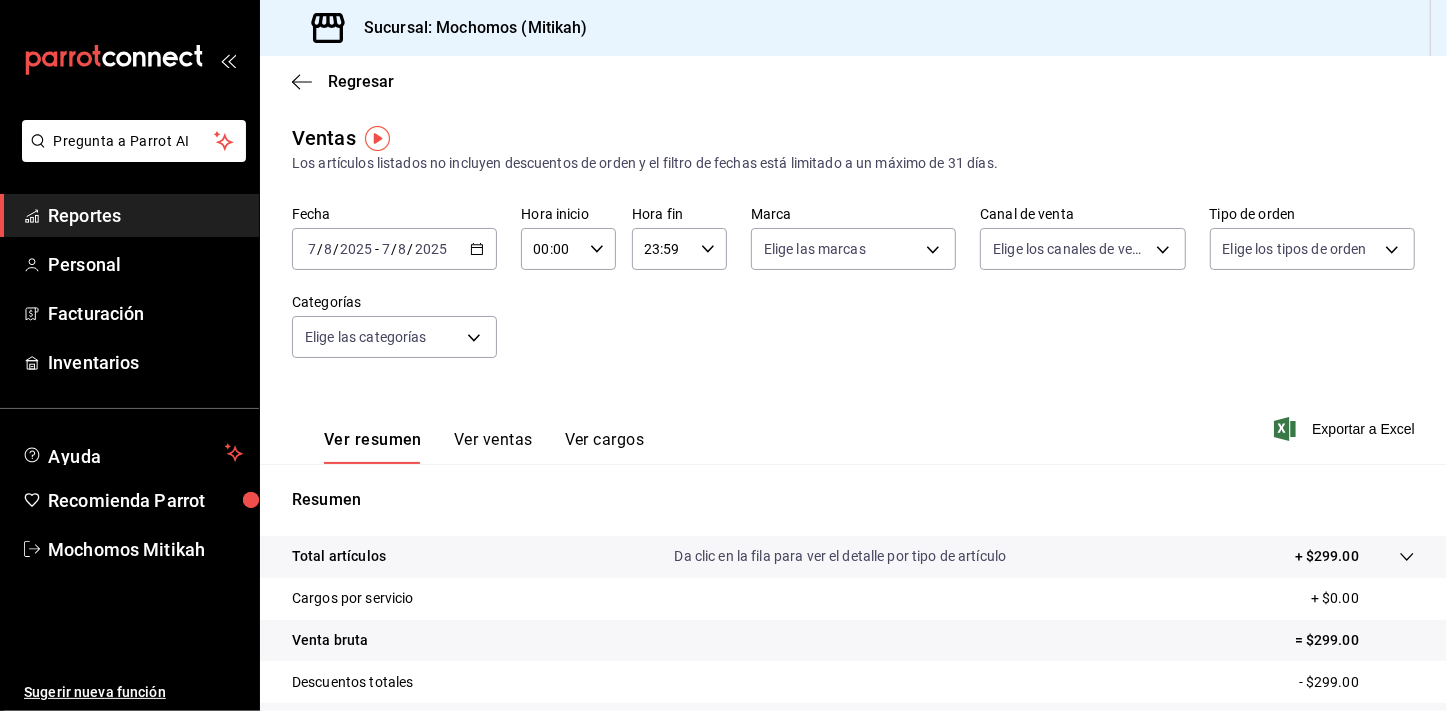 click on "2025-08-07 7 / 8 / 2025 - 2025-08-07 7 / 8 / 2025" at bounding box center [394, 249] 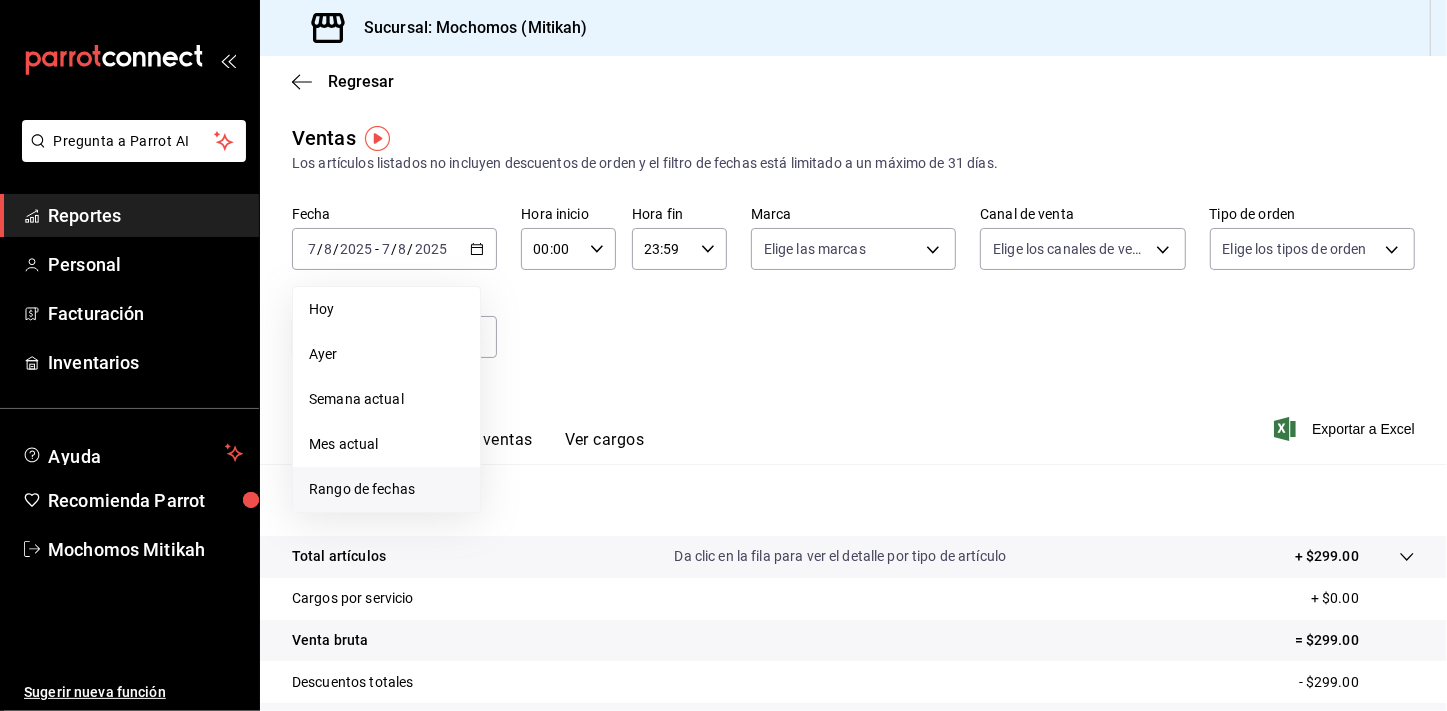 click on "Rango de fechas" at bounding box center [386, 489] 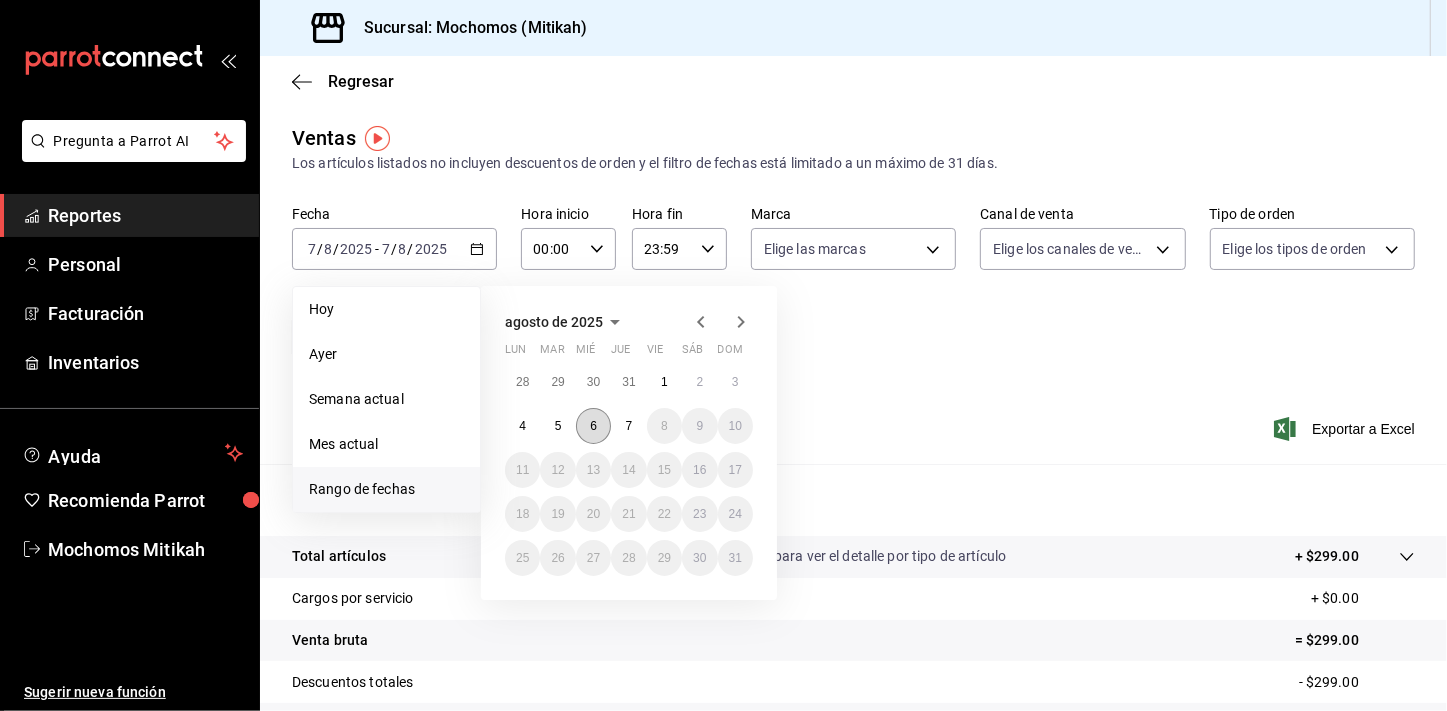 click on "6" at bounding box center (593, 426) 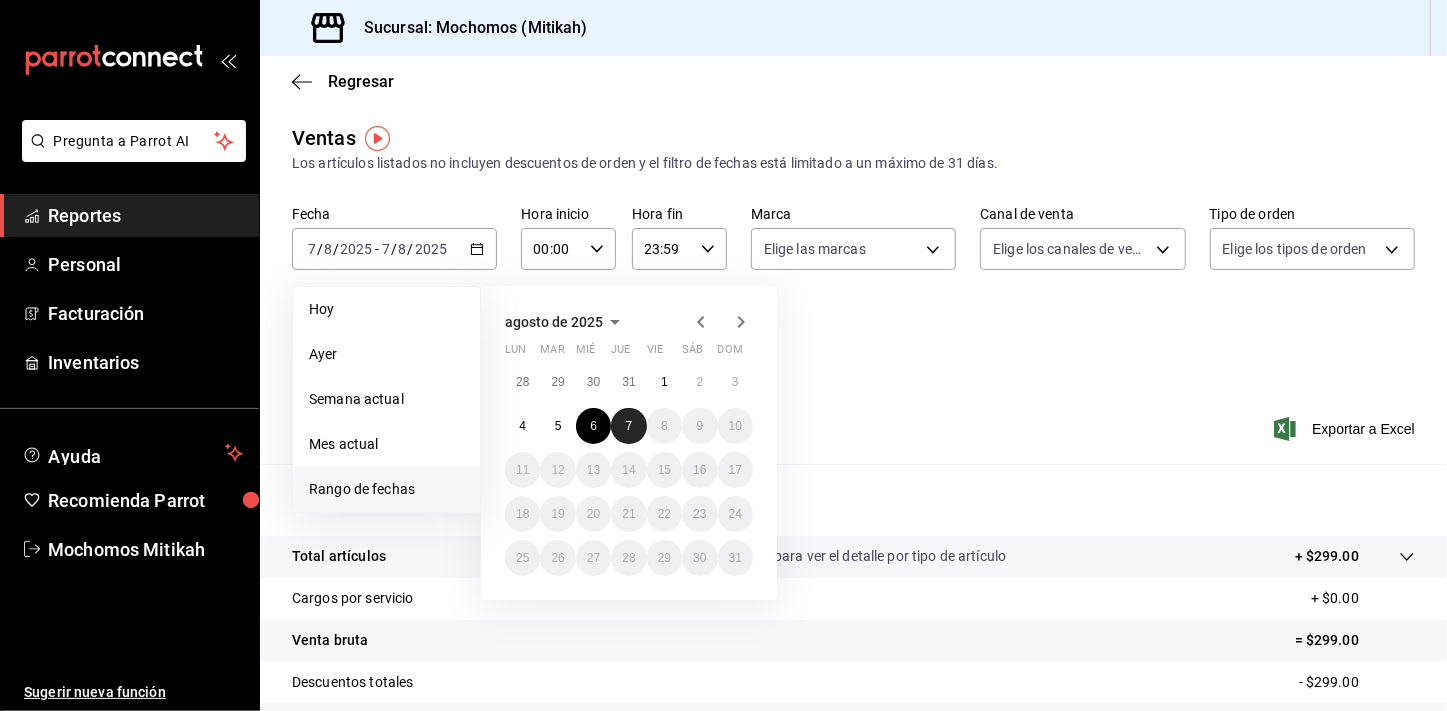 click on "7" at bounding box center [628, 426] 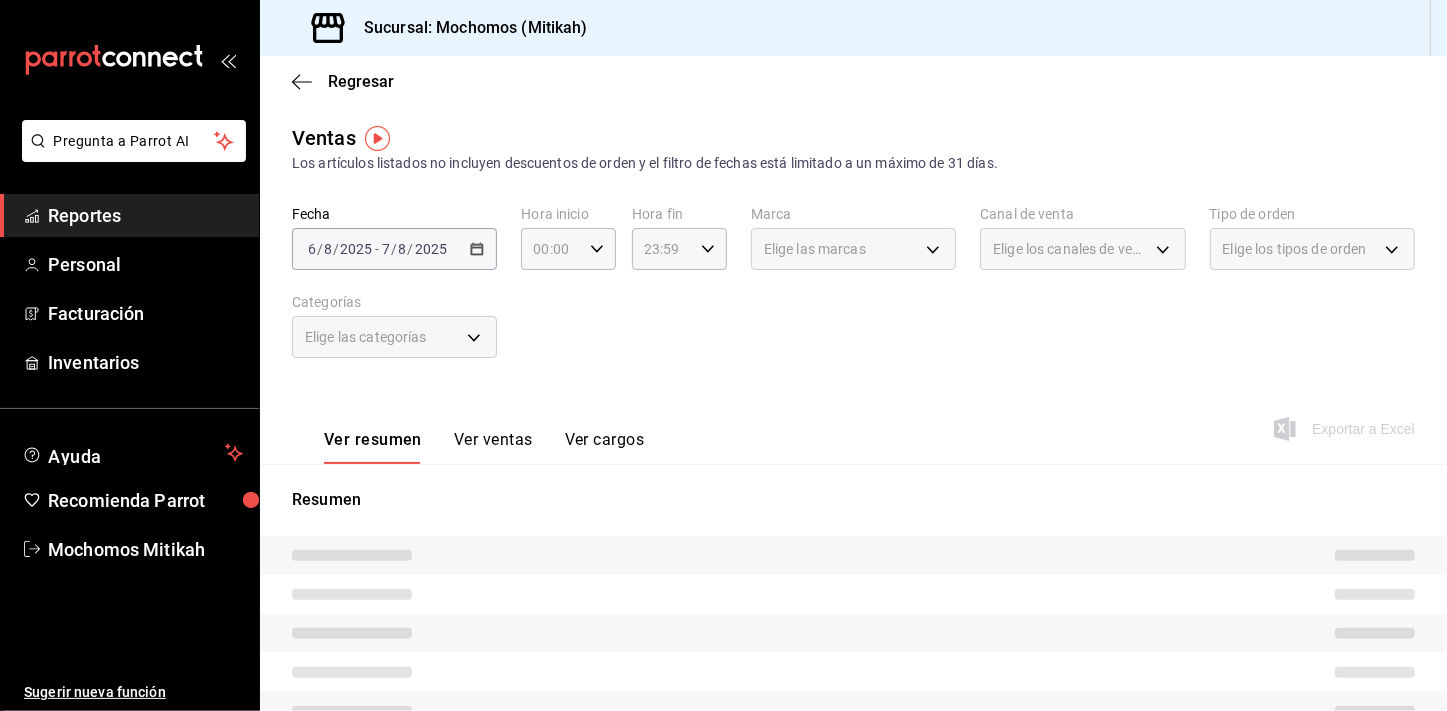 click on "Hora inicio 00:00 Hora inicio Hora fin 23:59 Hora fin" at bounding box center (623, 238) 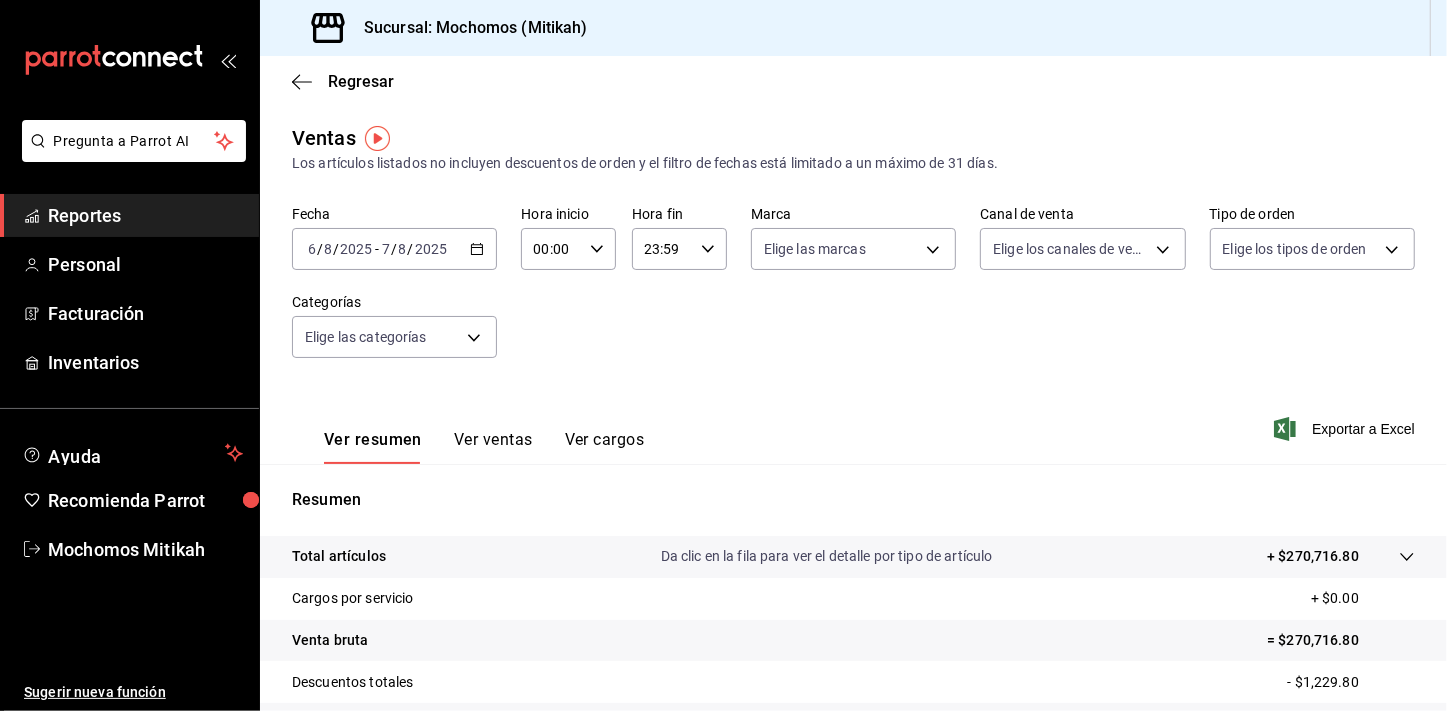 click 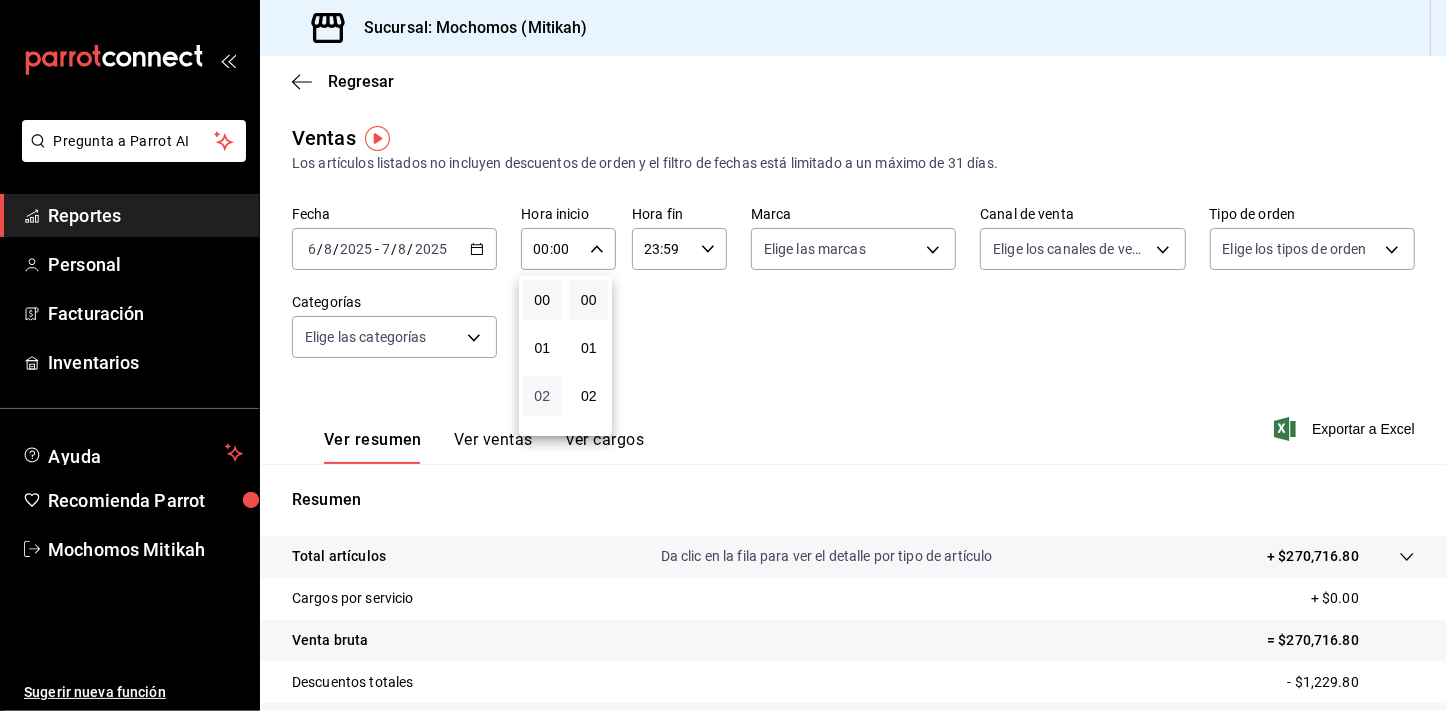 click on "02" at bounding box center (542, 396) 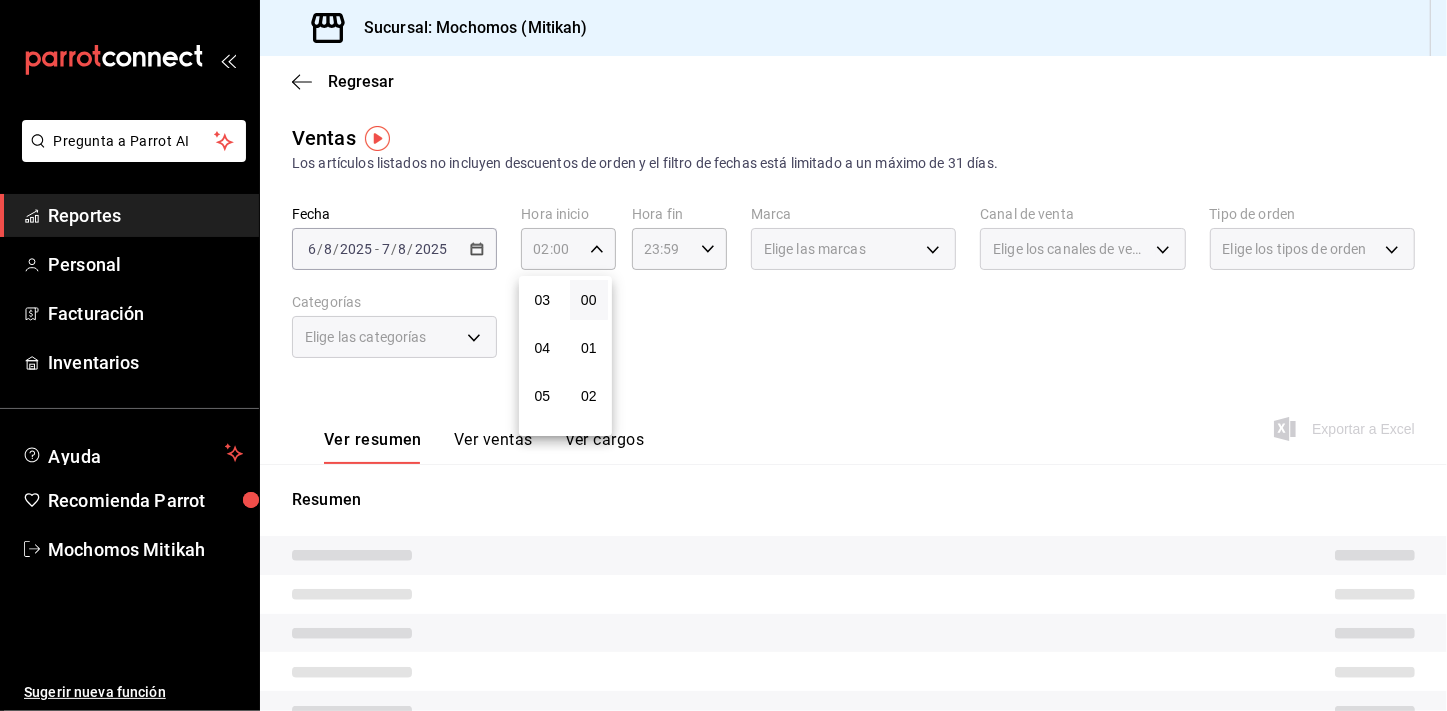 scroll, scrollTop: 181, scrollLeft: 0, axis: vertical 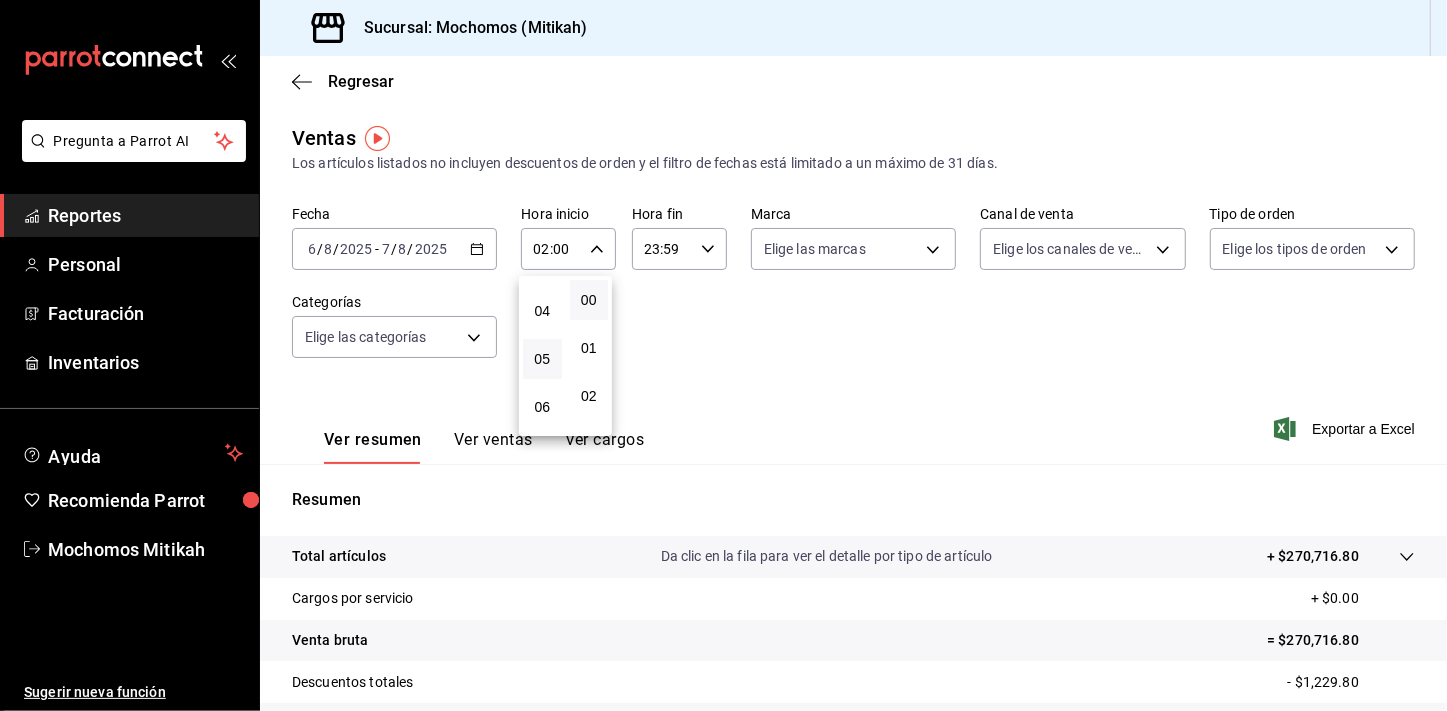 click on "05" at bounding box center [542, 359] 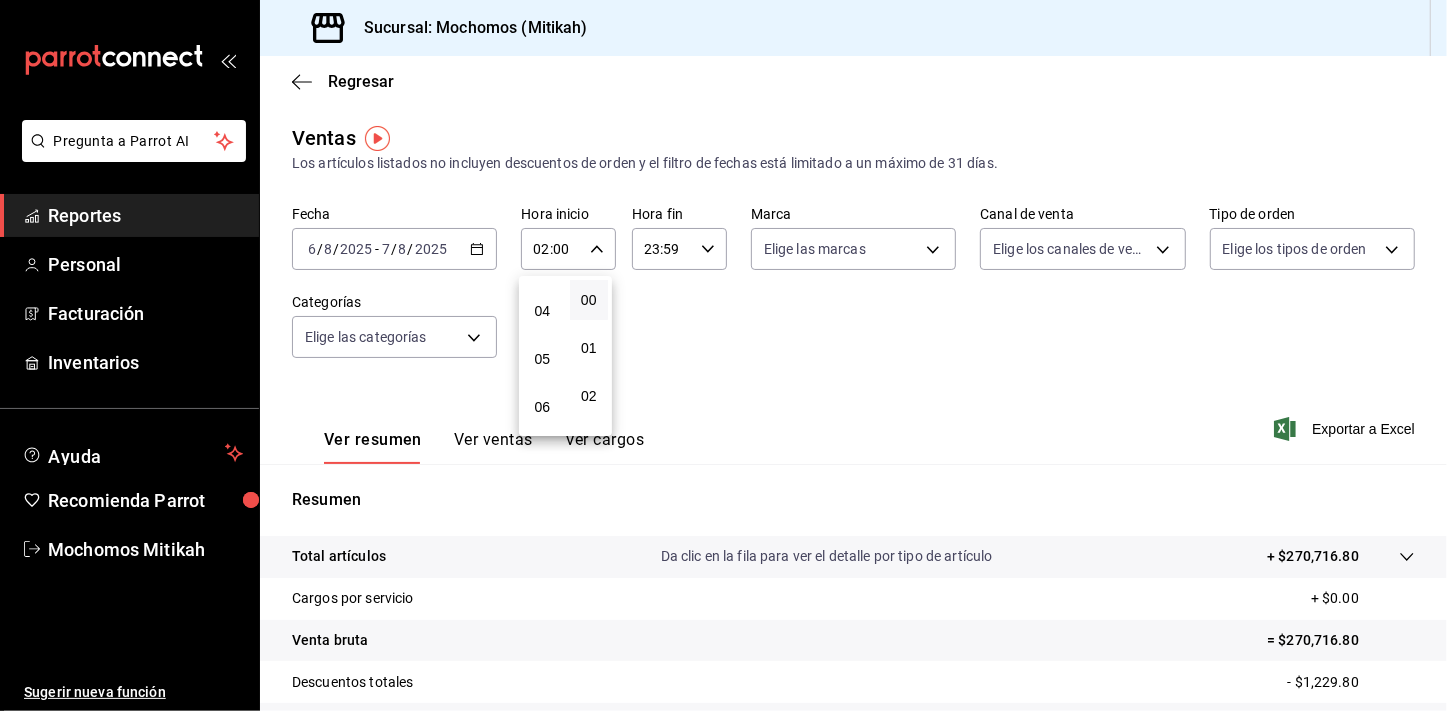 click at bounding box center [723, 355] 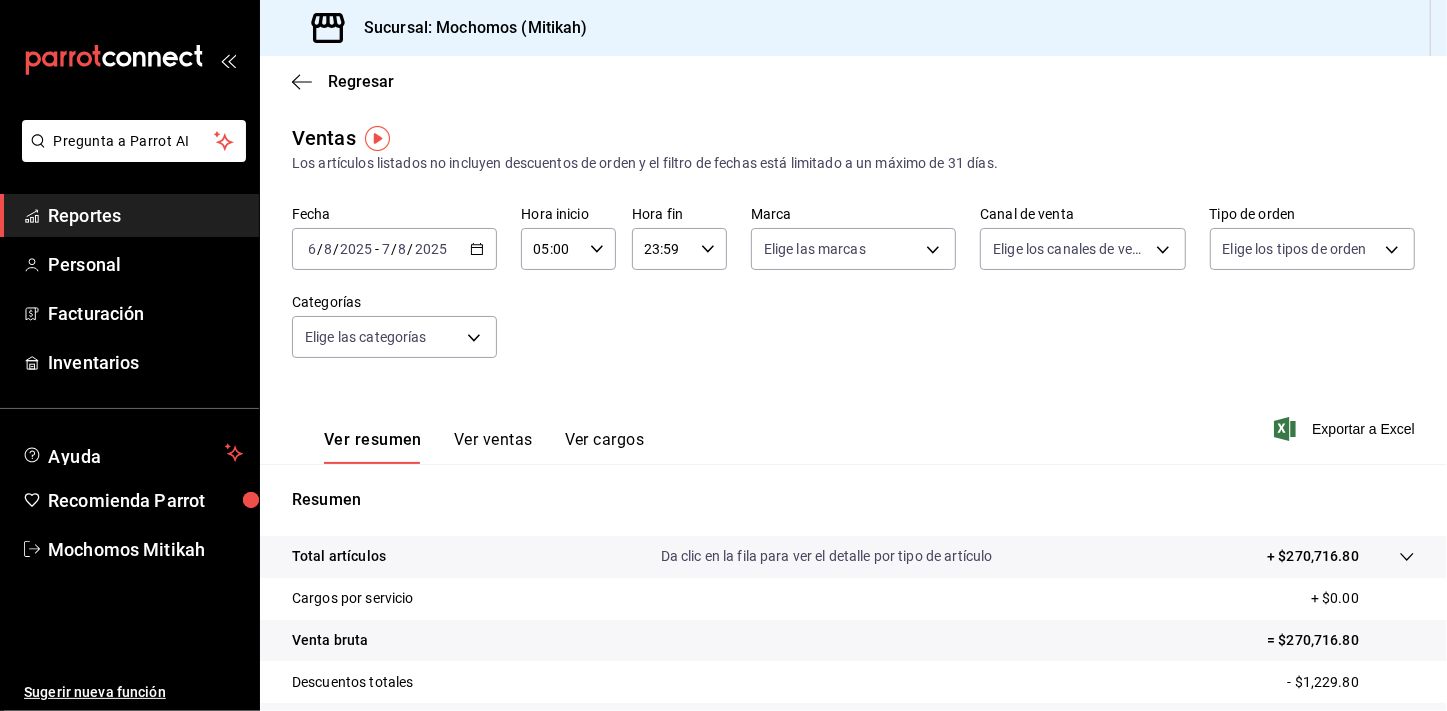 click on "Hora fin" at bounding box center (679, 215) 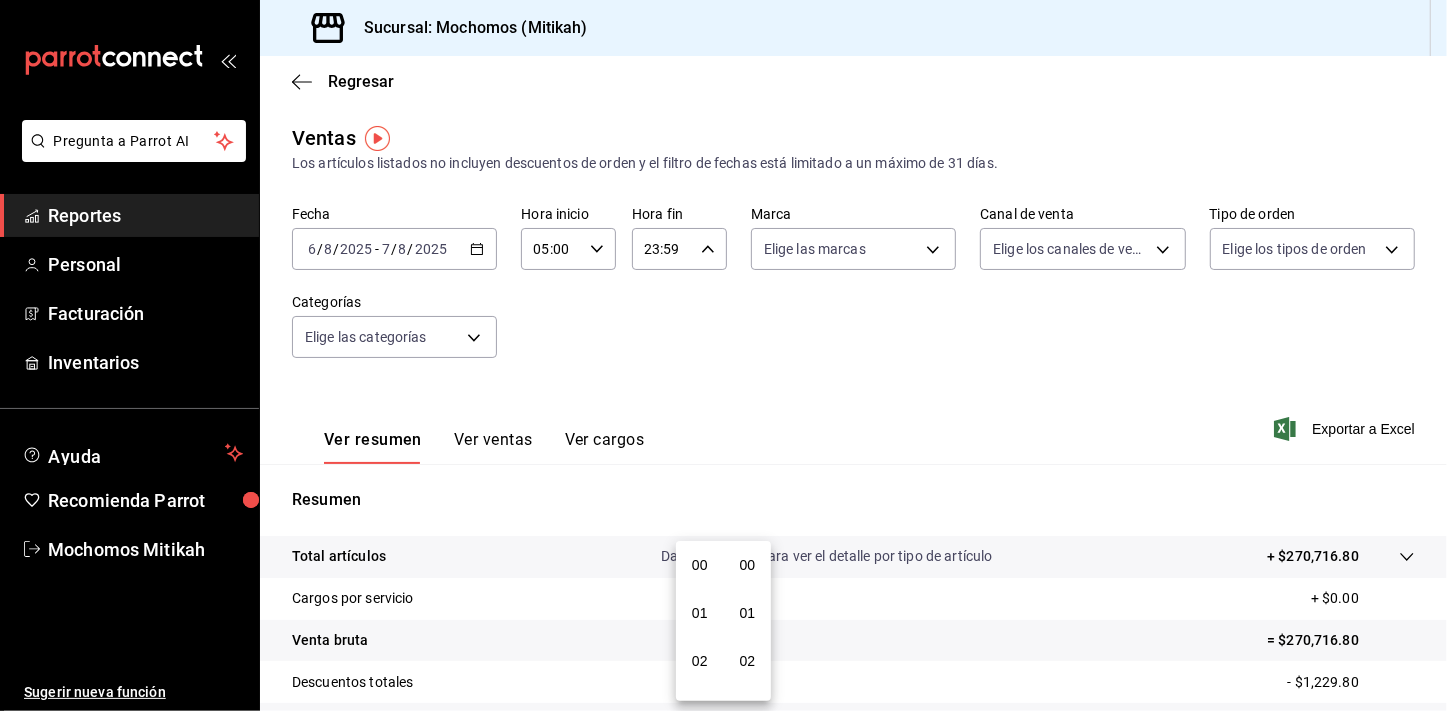 scroll, scrollTop: 1000, scrollLeft: 0, axis: vertical 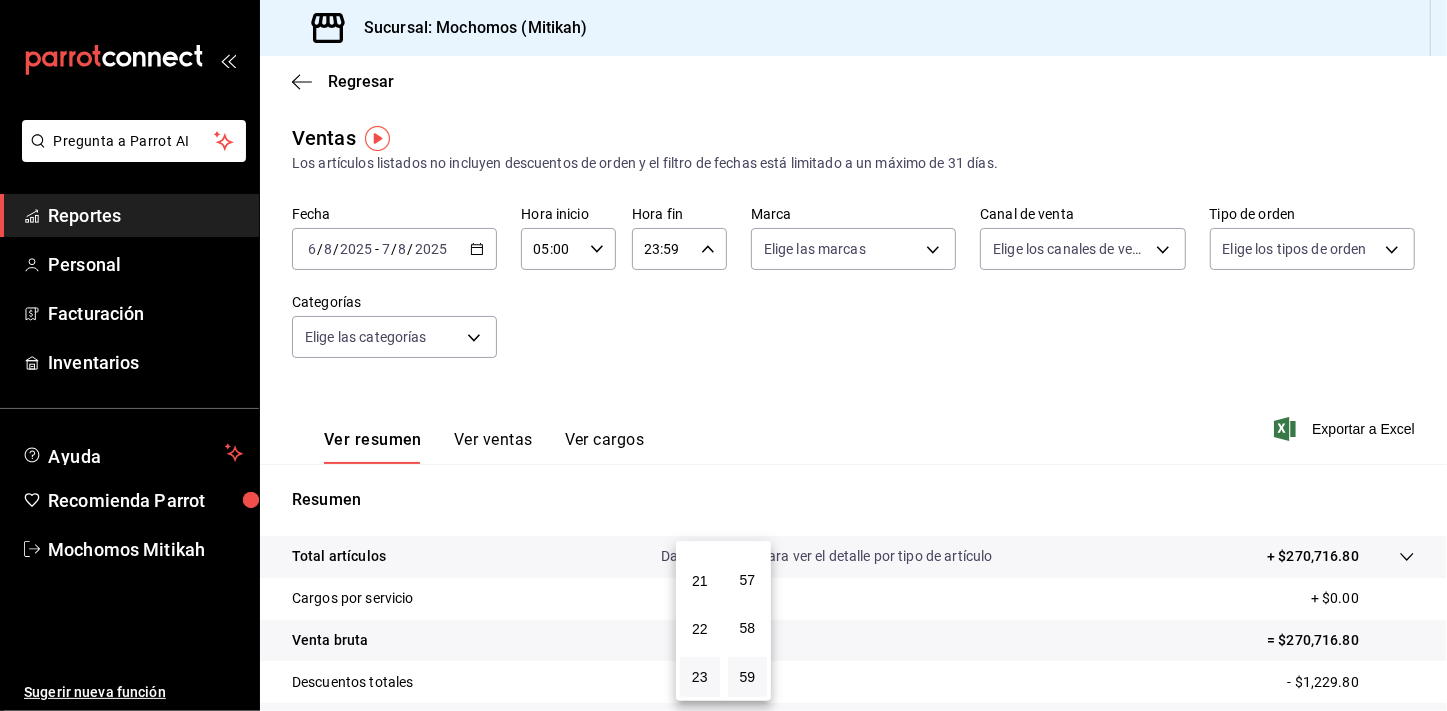 click at bounding box center (723, 355) 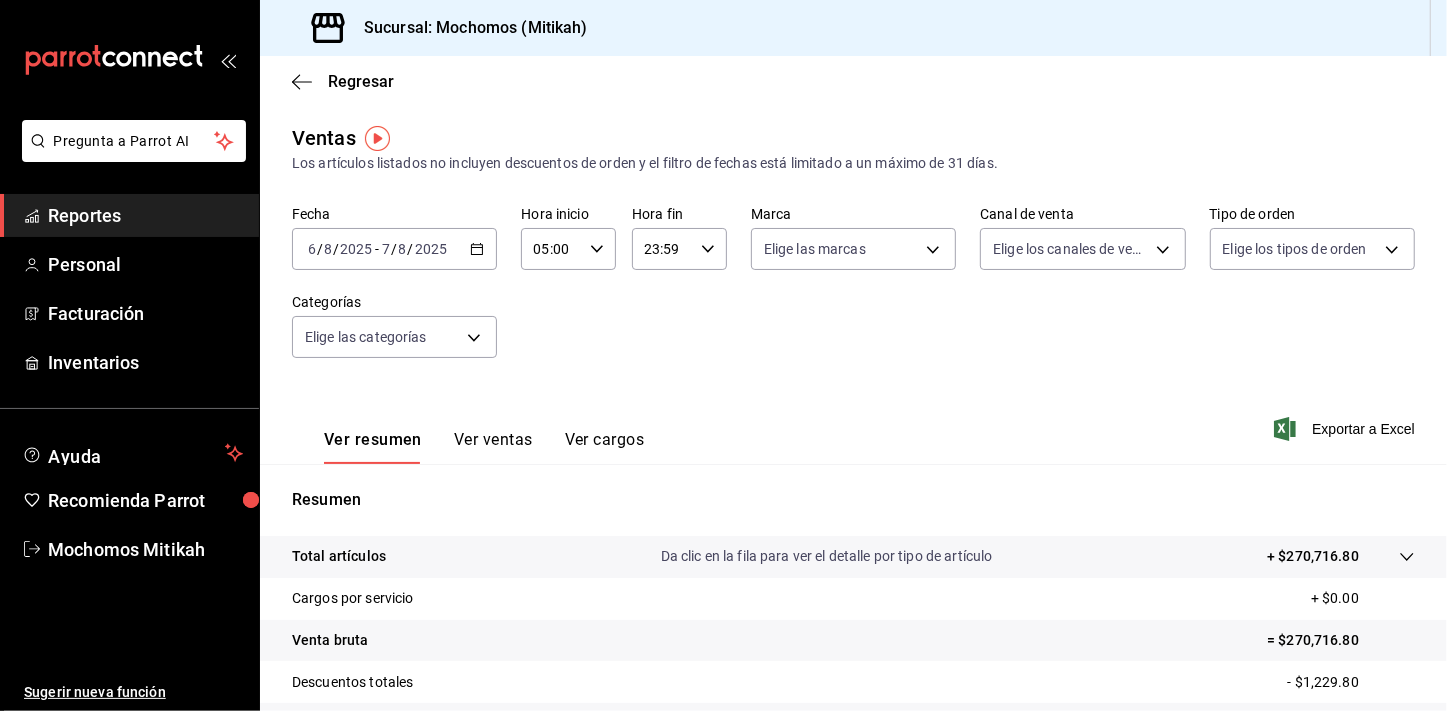 click 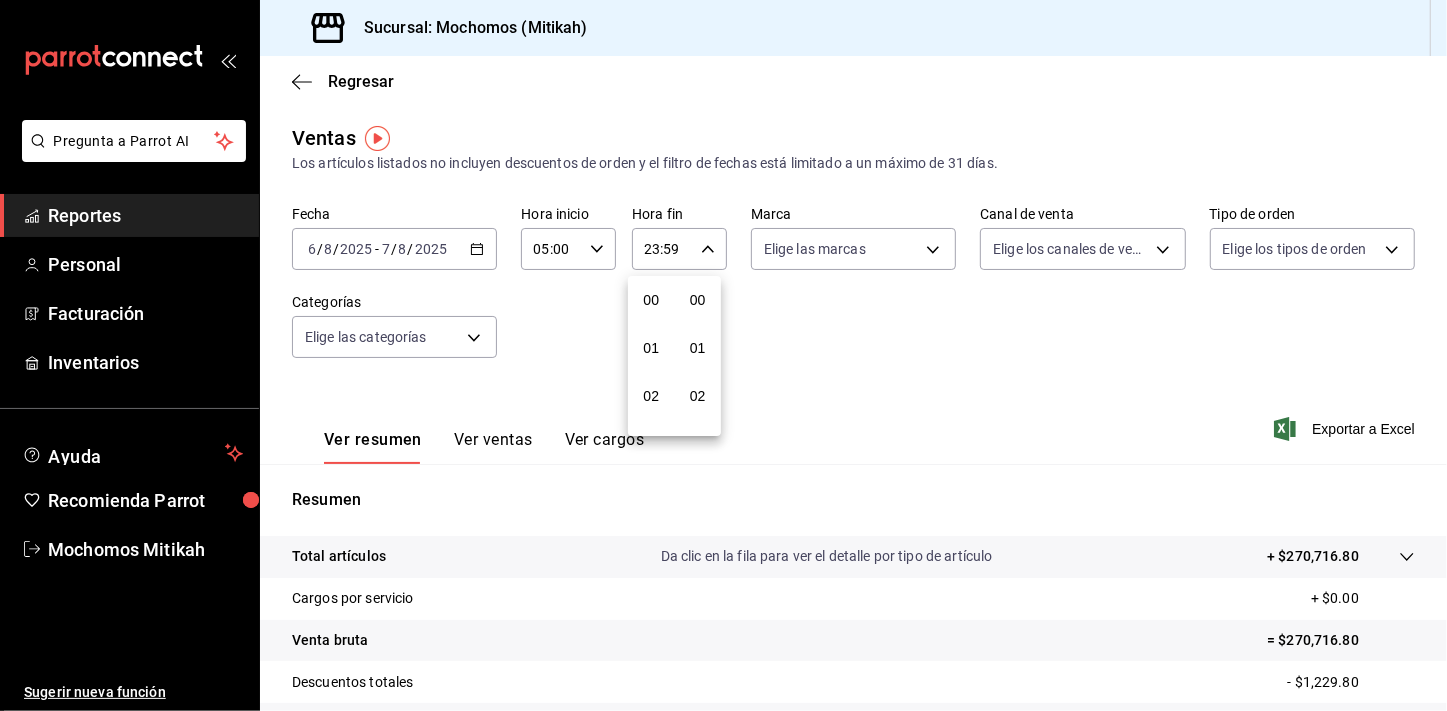 scroll, scrollTop: 1000, scrollLeft: 0, axis: vertical 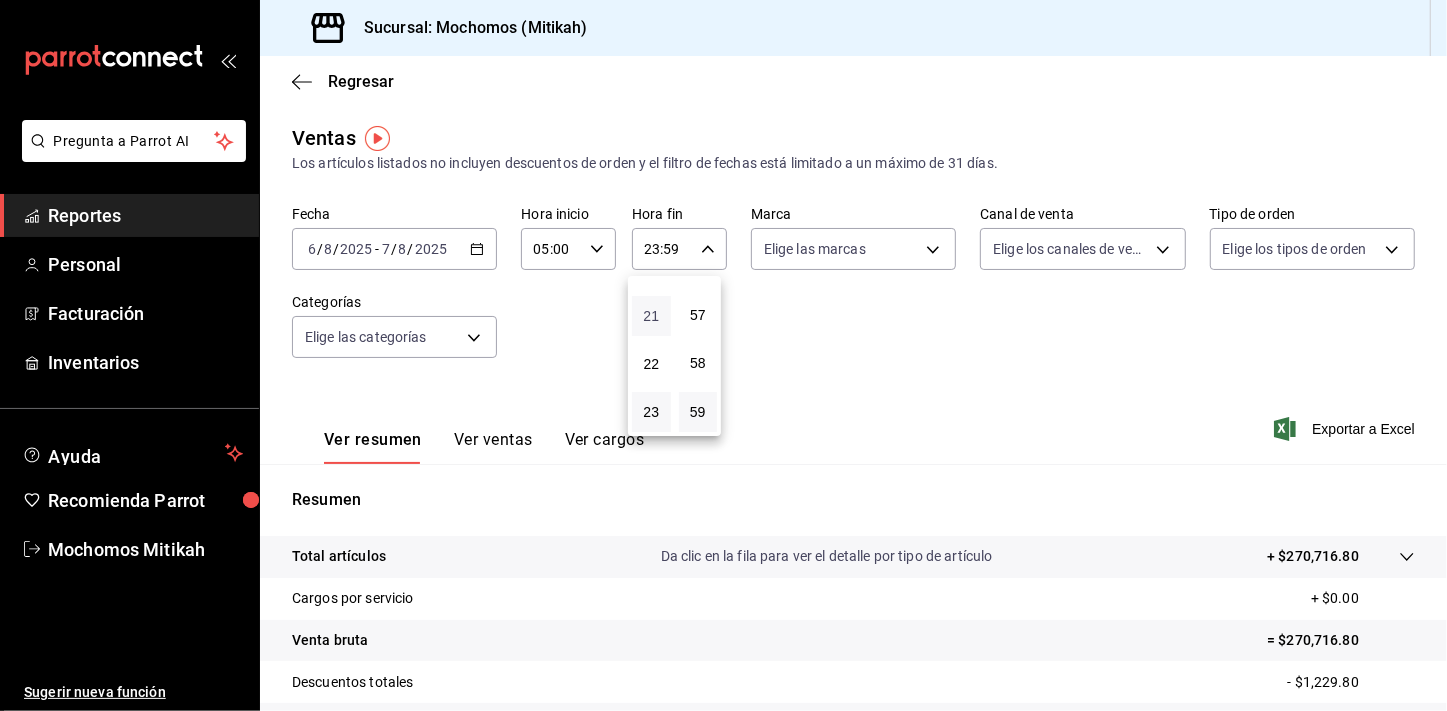 click on "21" at bounding box center (651, 316) 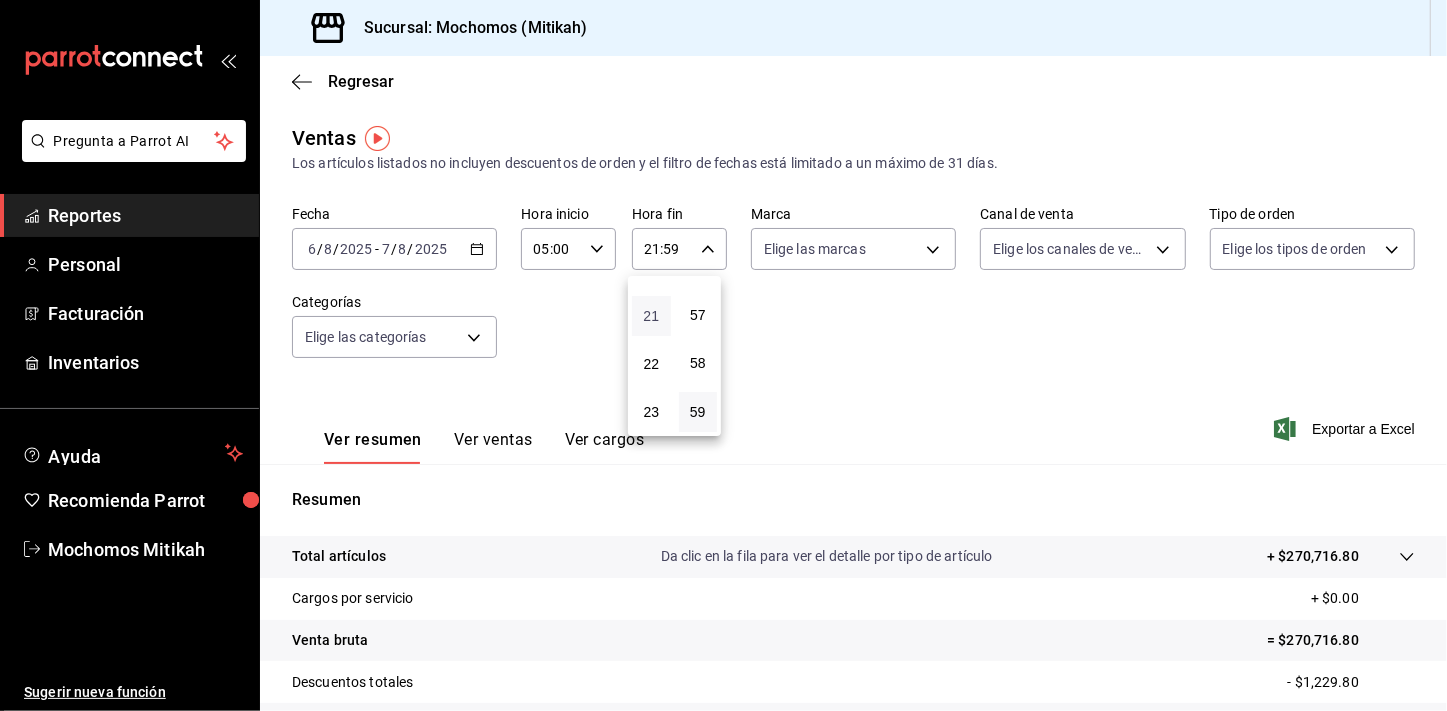 type 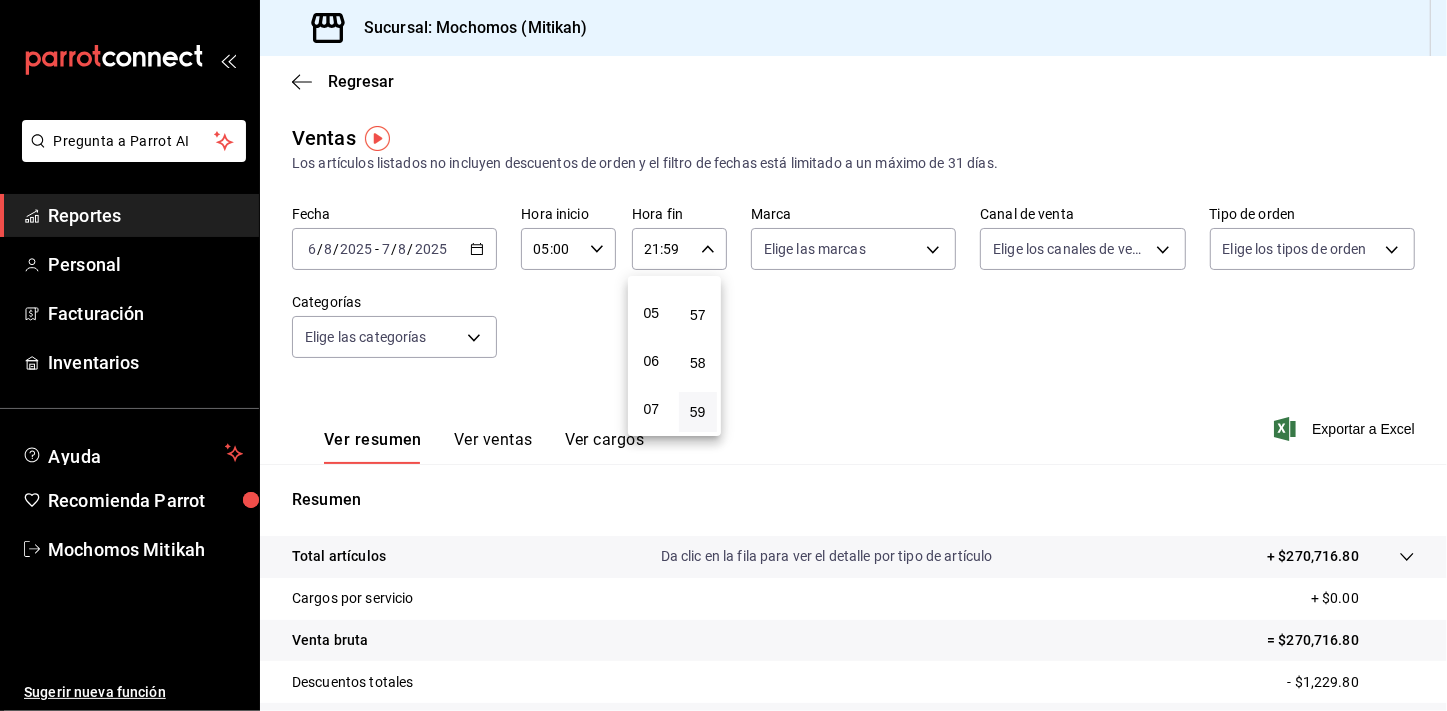 scroll, scrollTop: 200, scrollLeft: 0, axis: vertical 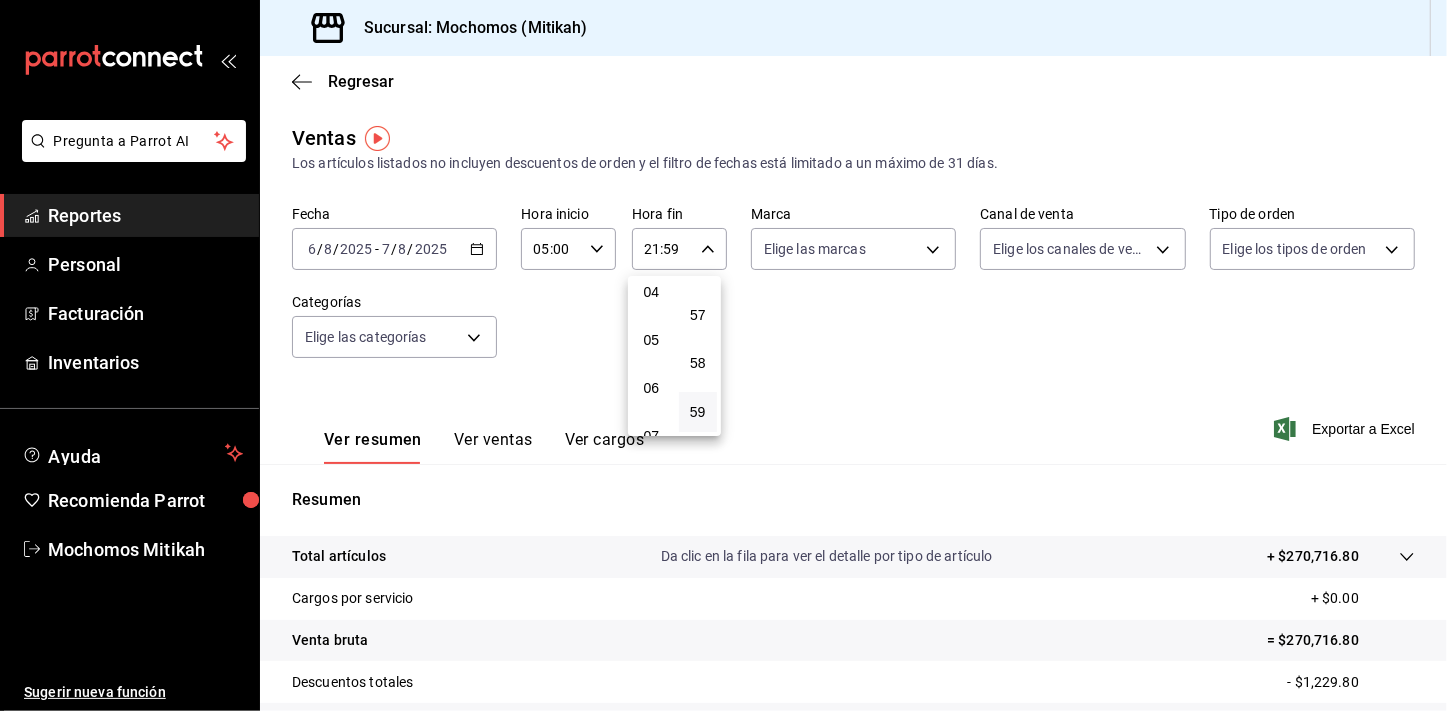 click on "04" at bounding box center [651, 292] 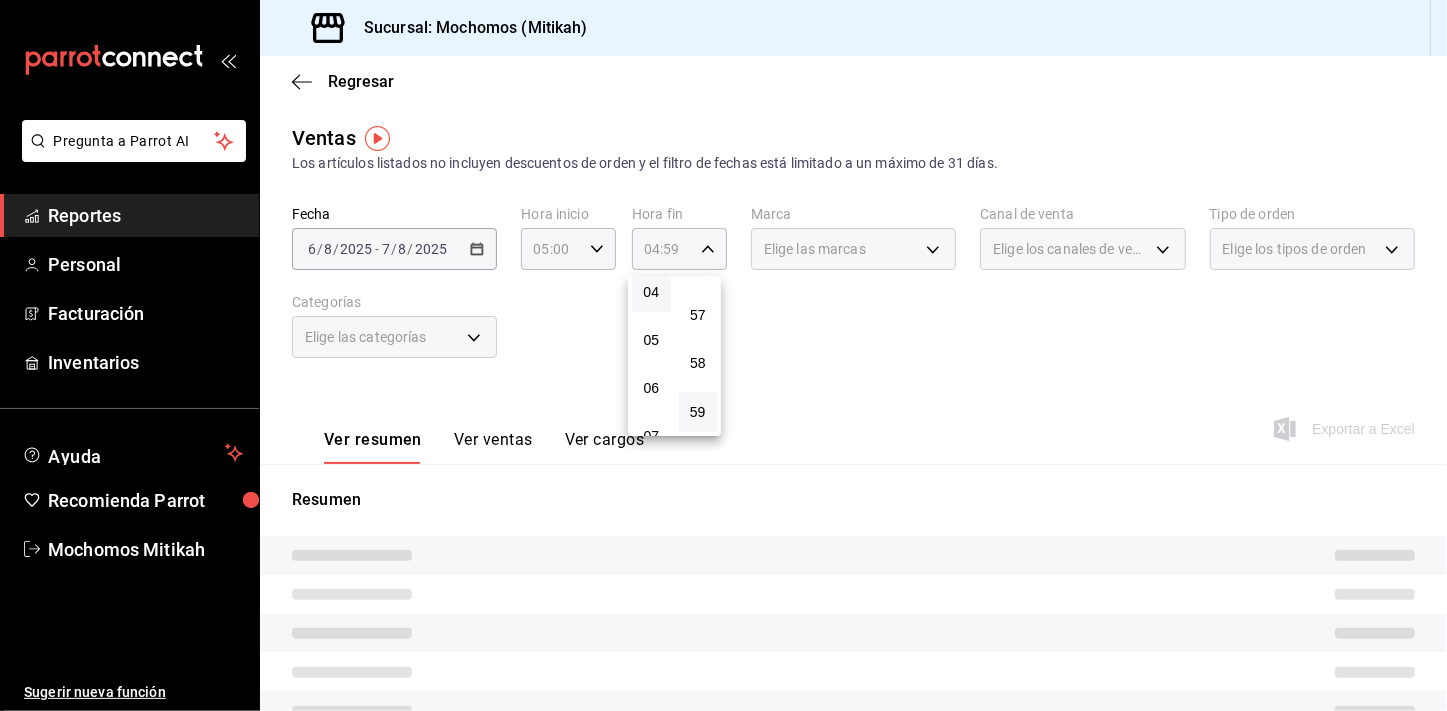 click at bounding box center (723, 355) 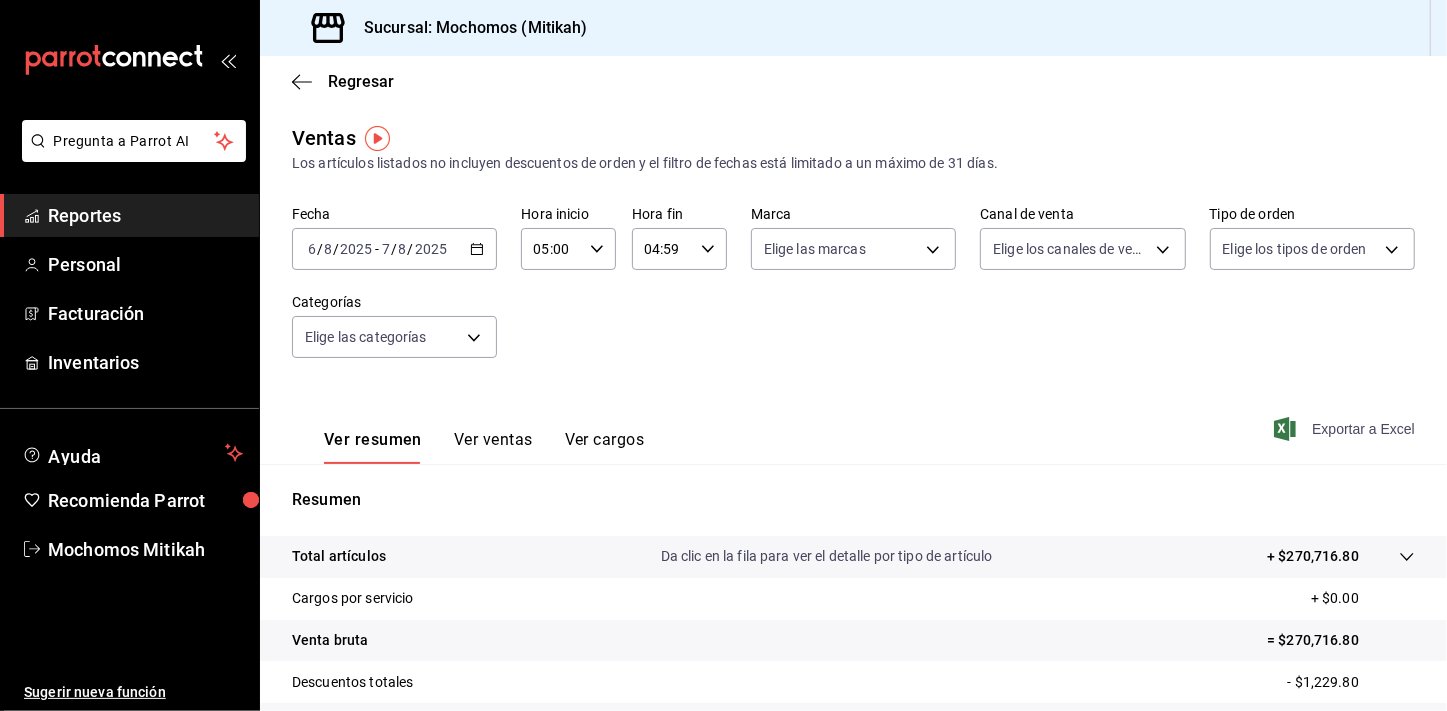 click on "Exportar a Excel" at bounding box center [1346, 429] 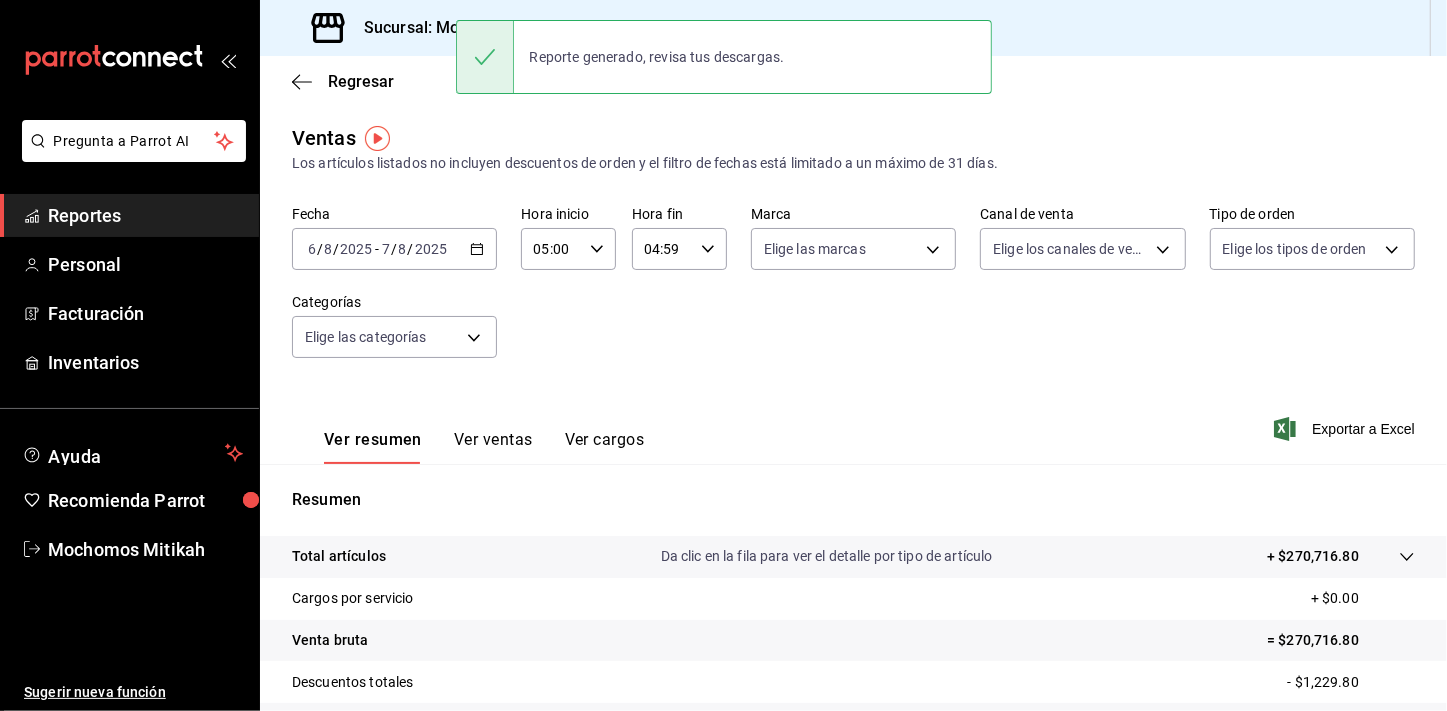 click on "Reportes" at bounding box center [129, 215] 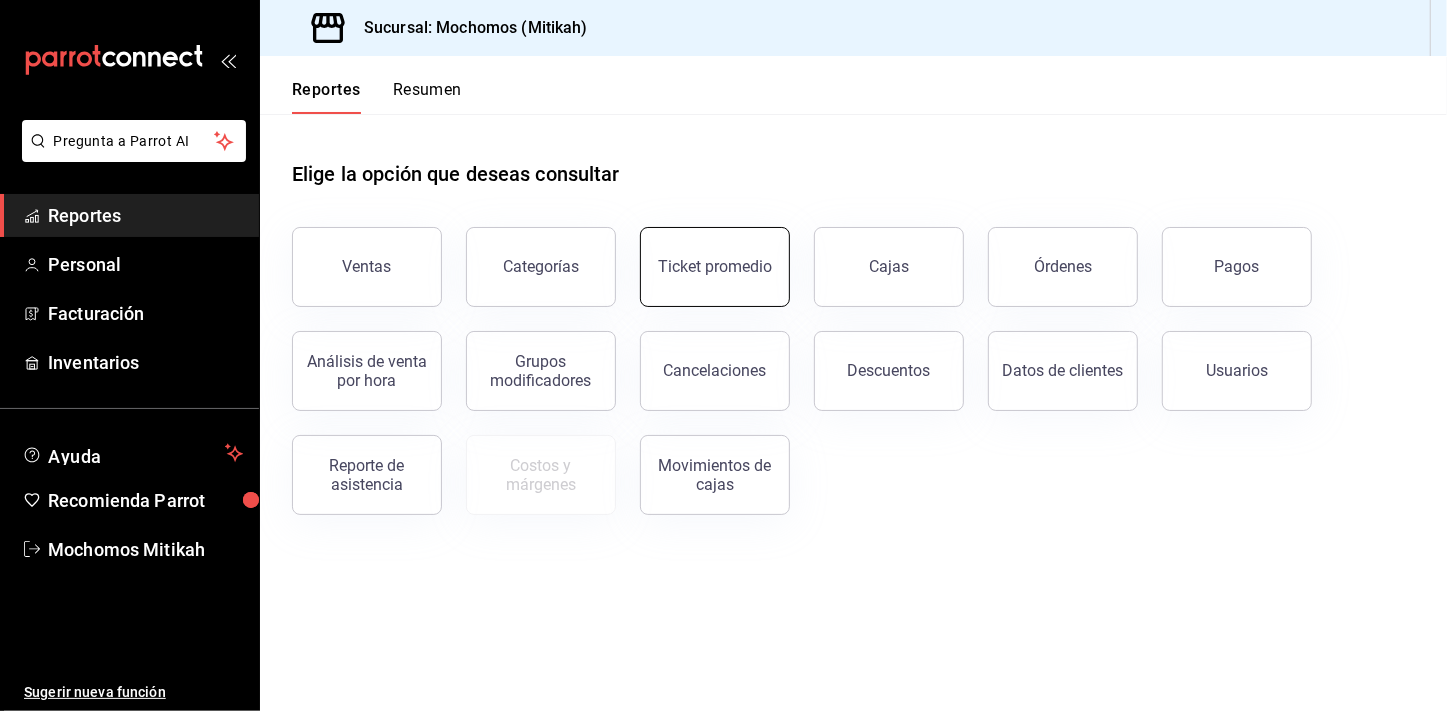 click on "Ticket promedio" at bounding box center [715, 266] 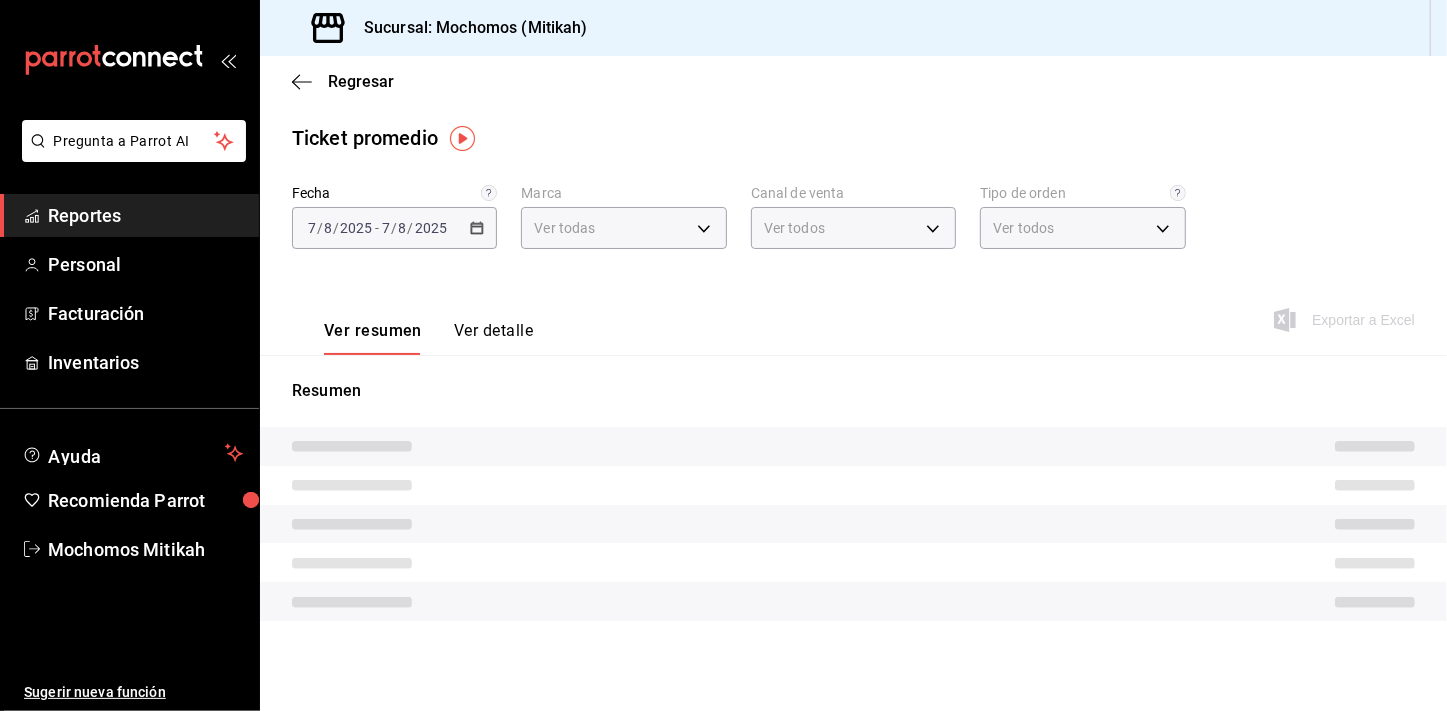 type on "d0e5f648-281b-433d-bf08-9501e0541b8c" 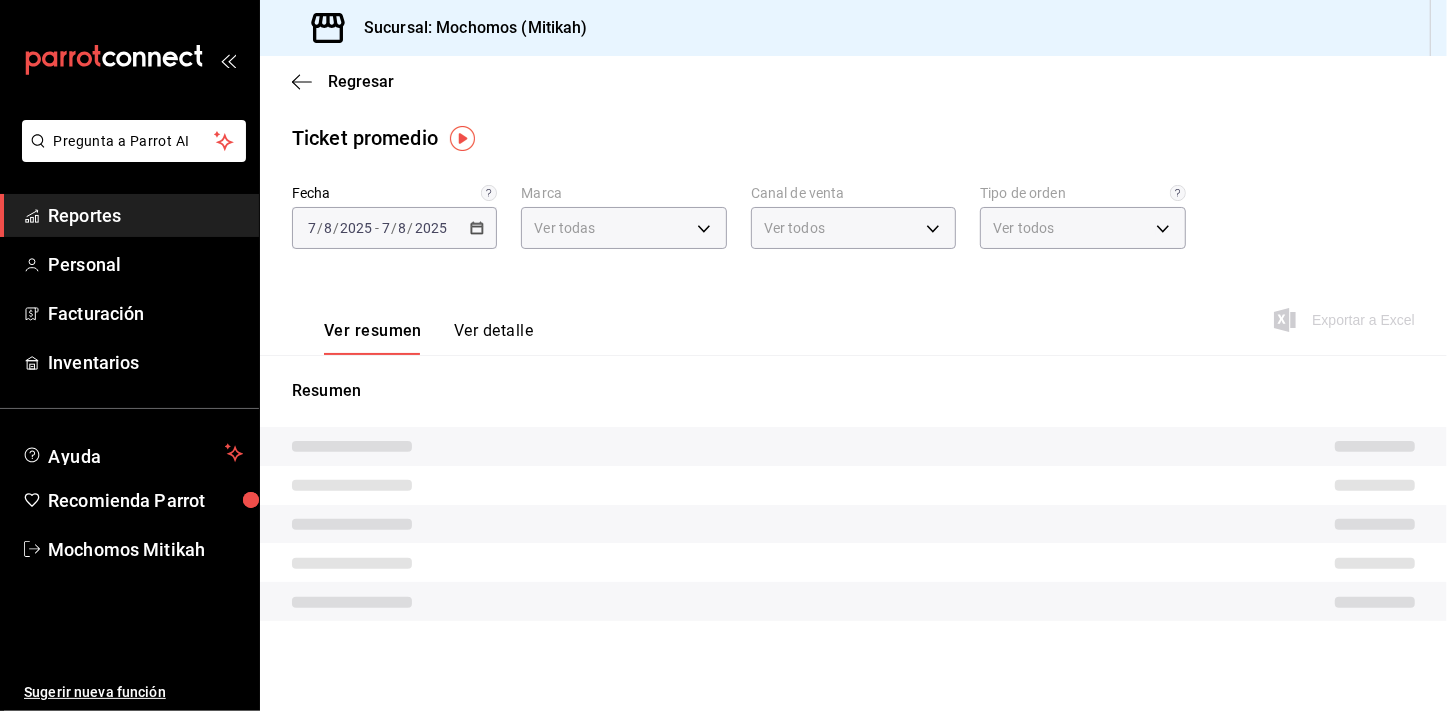 type on "cc440b54-242b-418e-867f-ce57fb098104,EXTERNAL,95b7c8a9-84d2-4e3b-995f-2f2c21fa6fde" 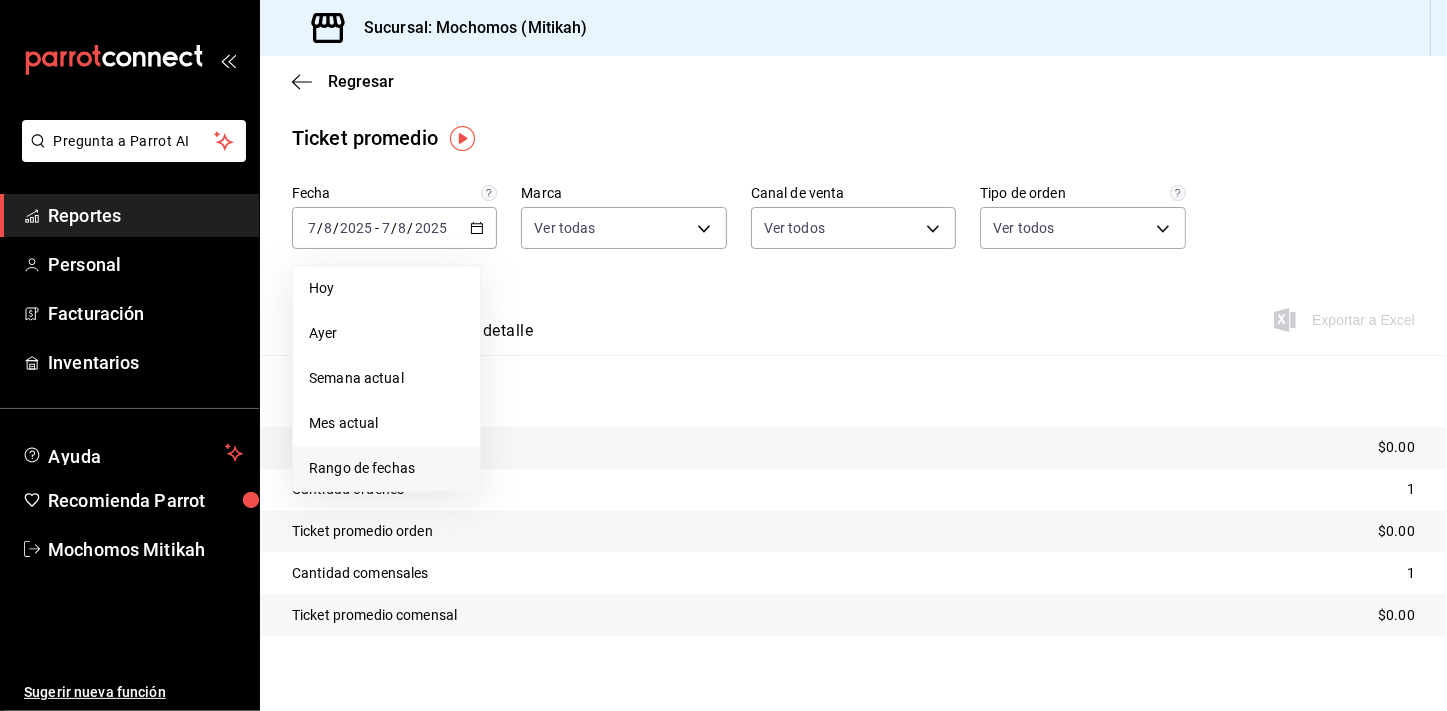 click on "Rango de fechas" at bounding box center [386, 468] 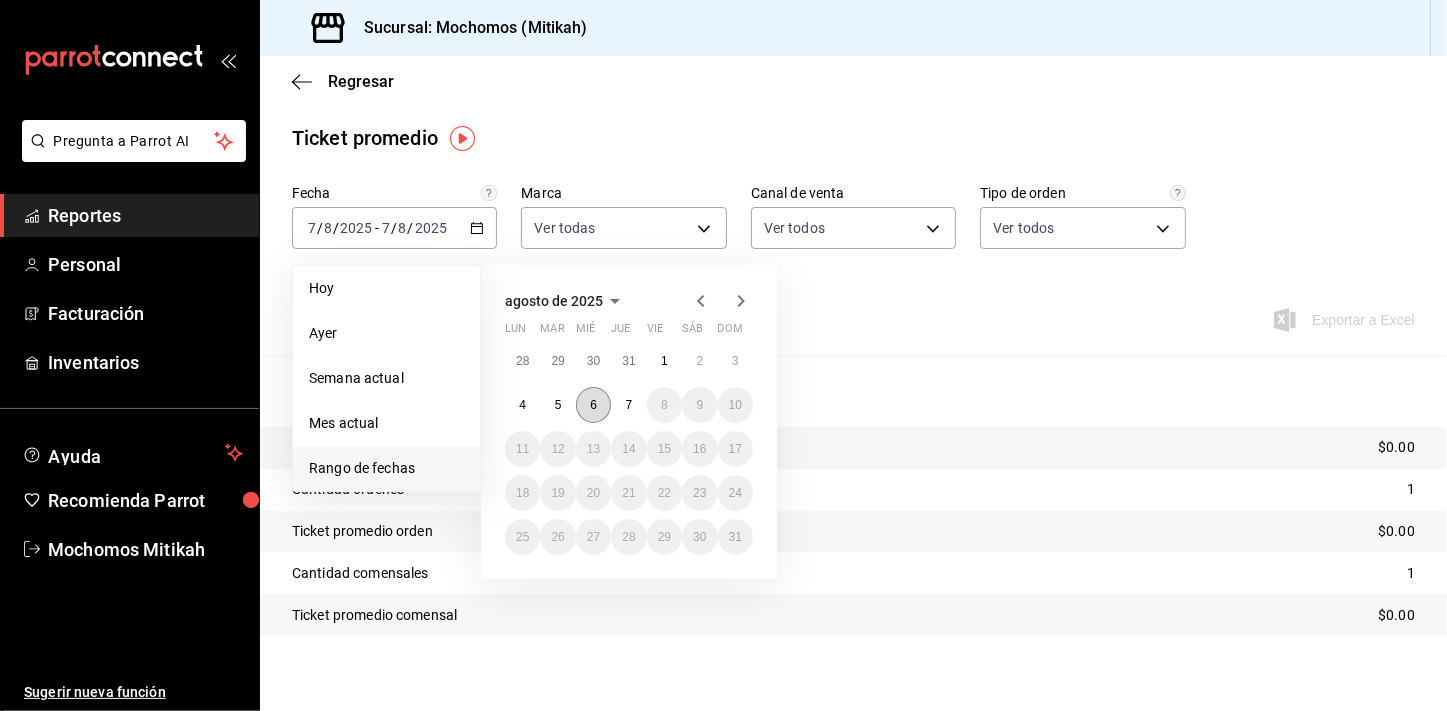click on "6" at bounding box center [593, 405] 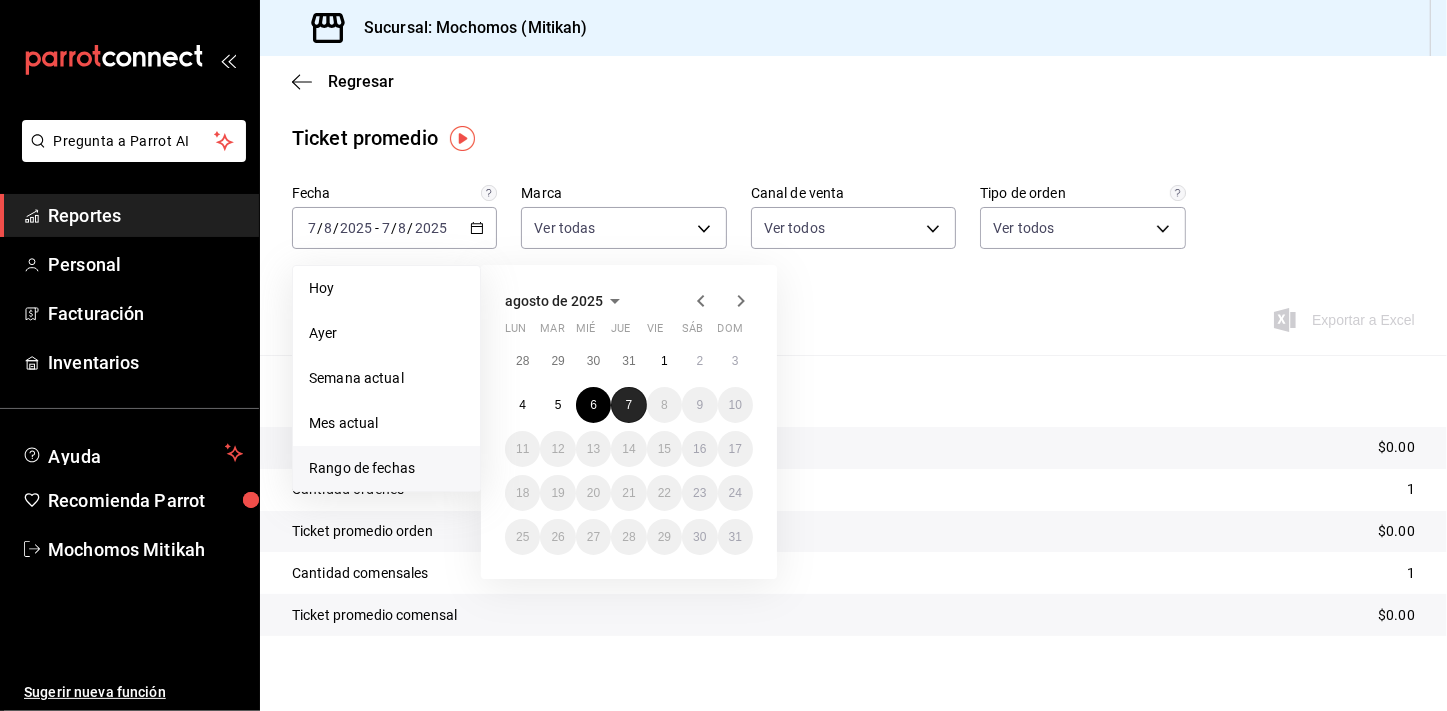 click on "7" at bounding box center [628, 405] 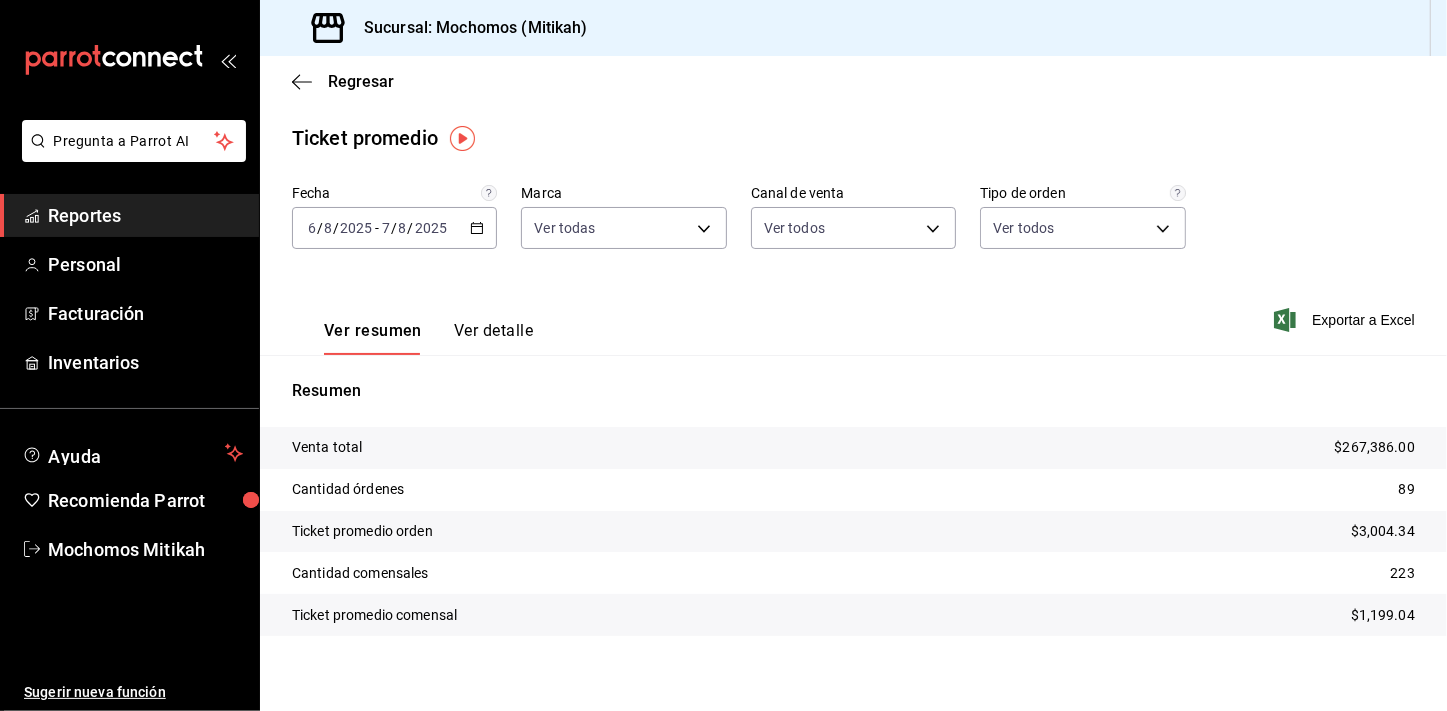 click on "Reportes" at bounding box center (145, 215) 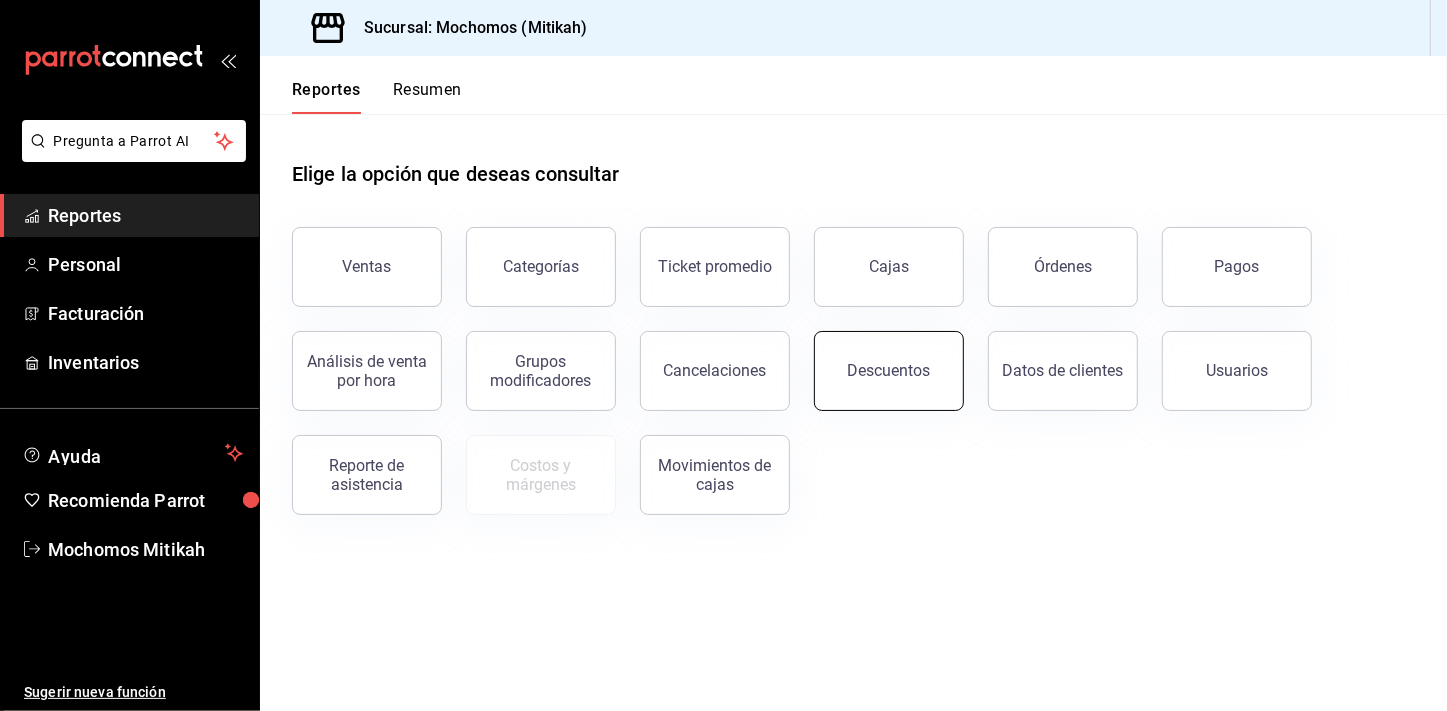 click on "Descuentos" at bounding box center [889, 371] 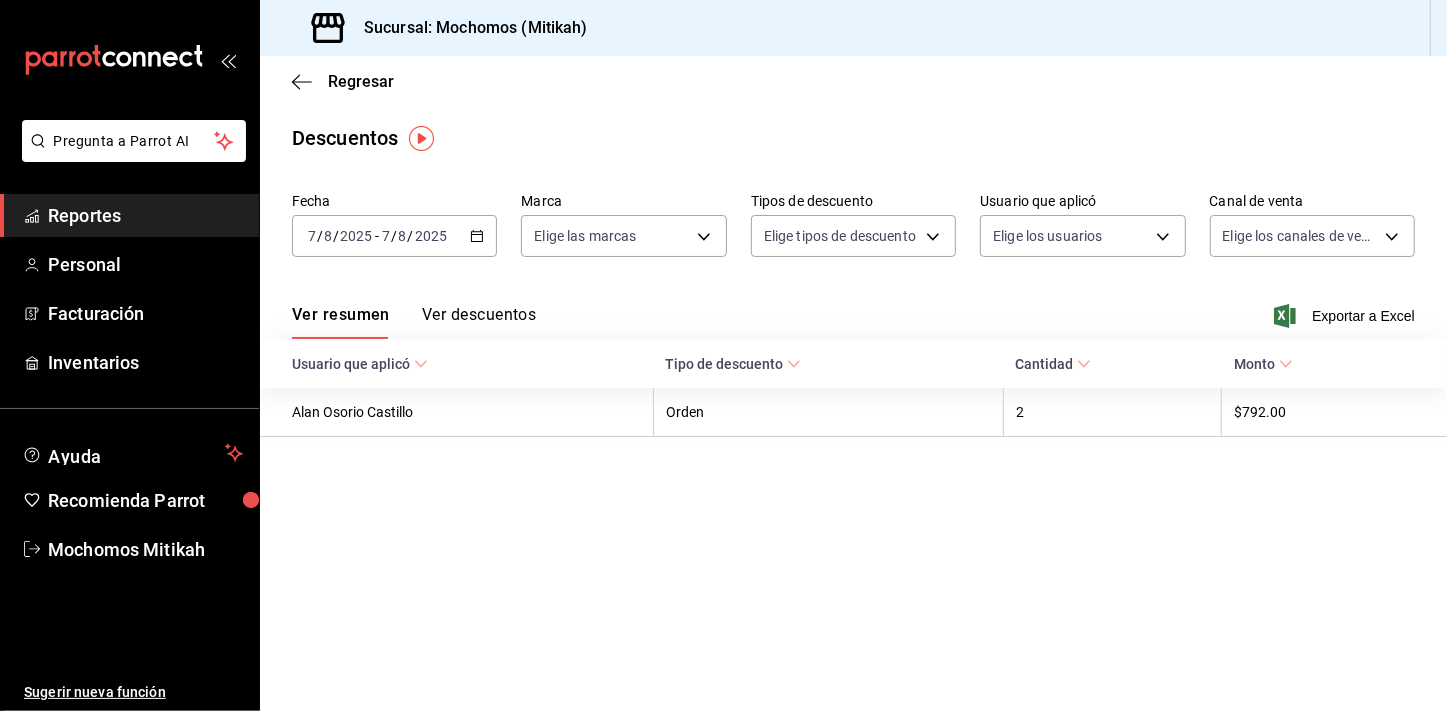 click 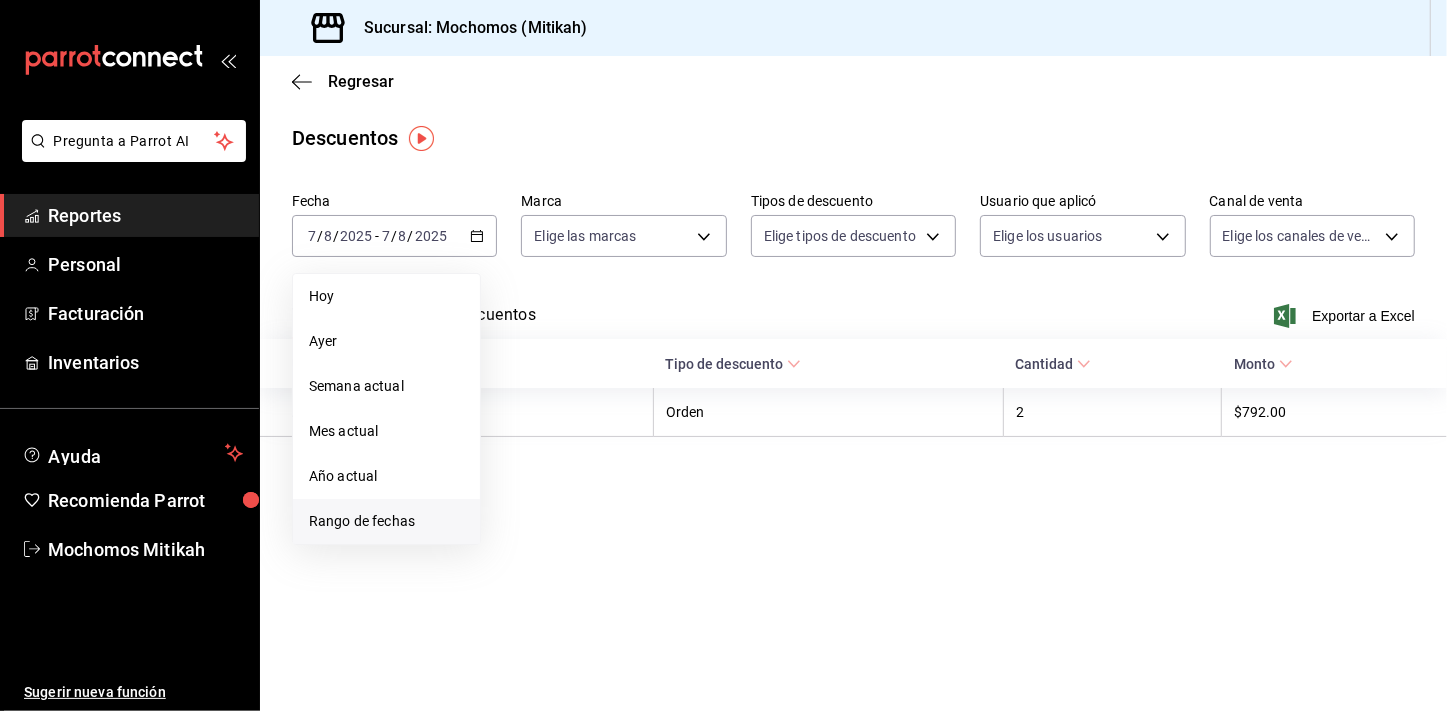 click on "Rango de fechas" at bounding box center (386, 521) 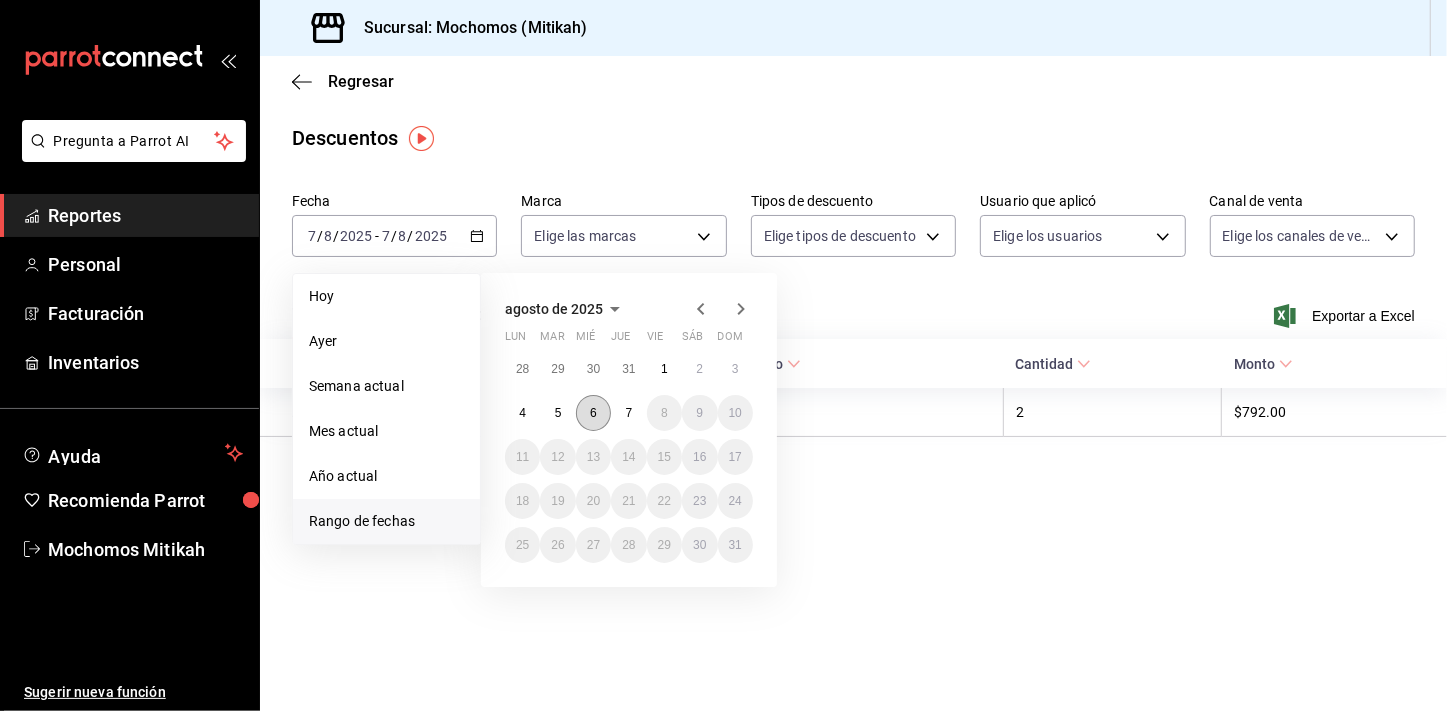 click on "6" at bounding box center (593, 413) 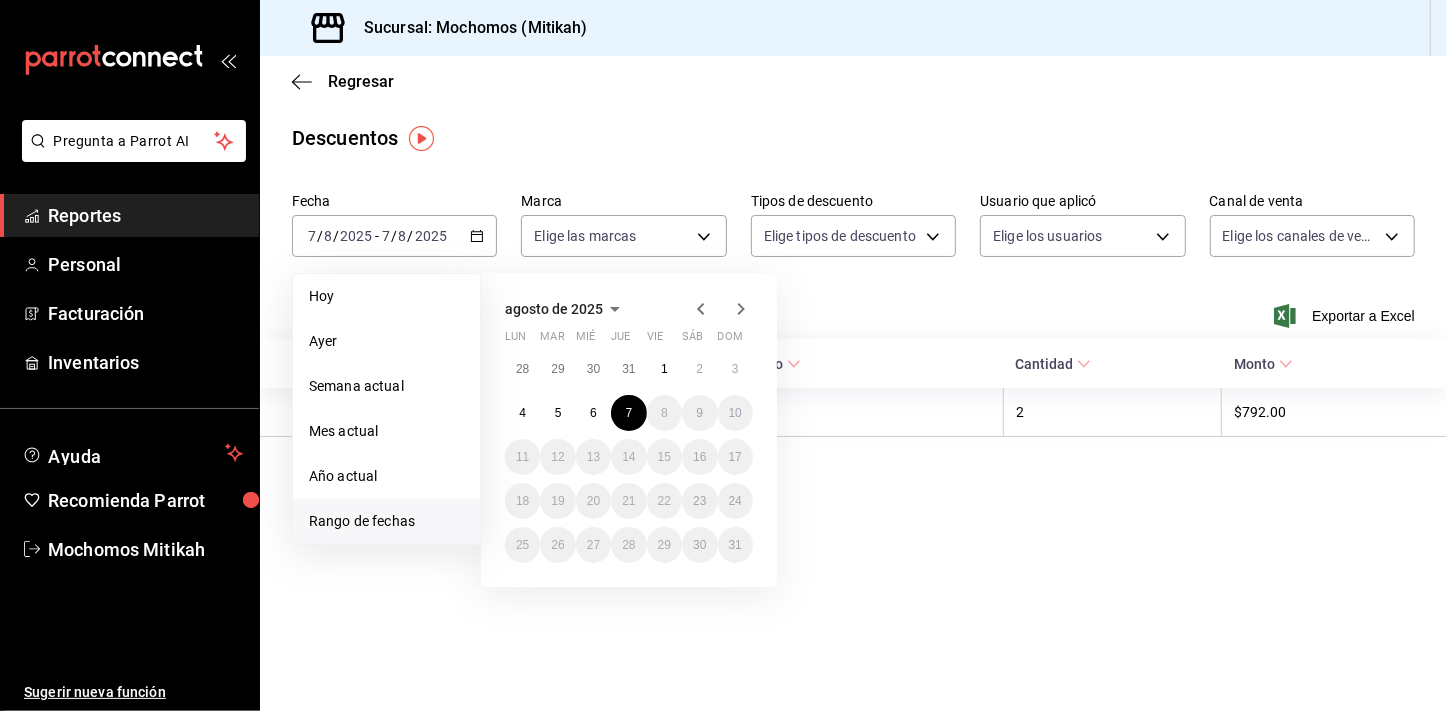 click on "7" at bounding box center [628, 413] 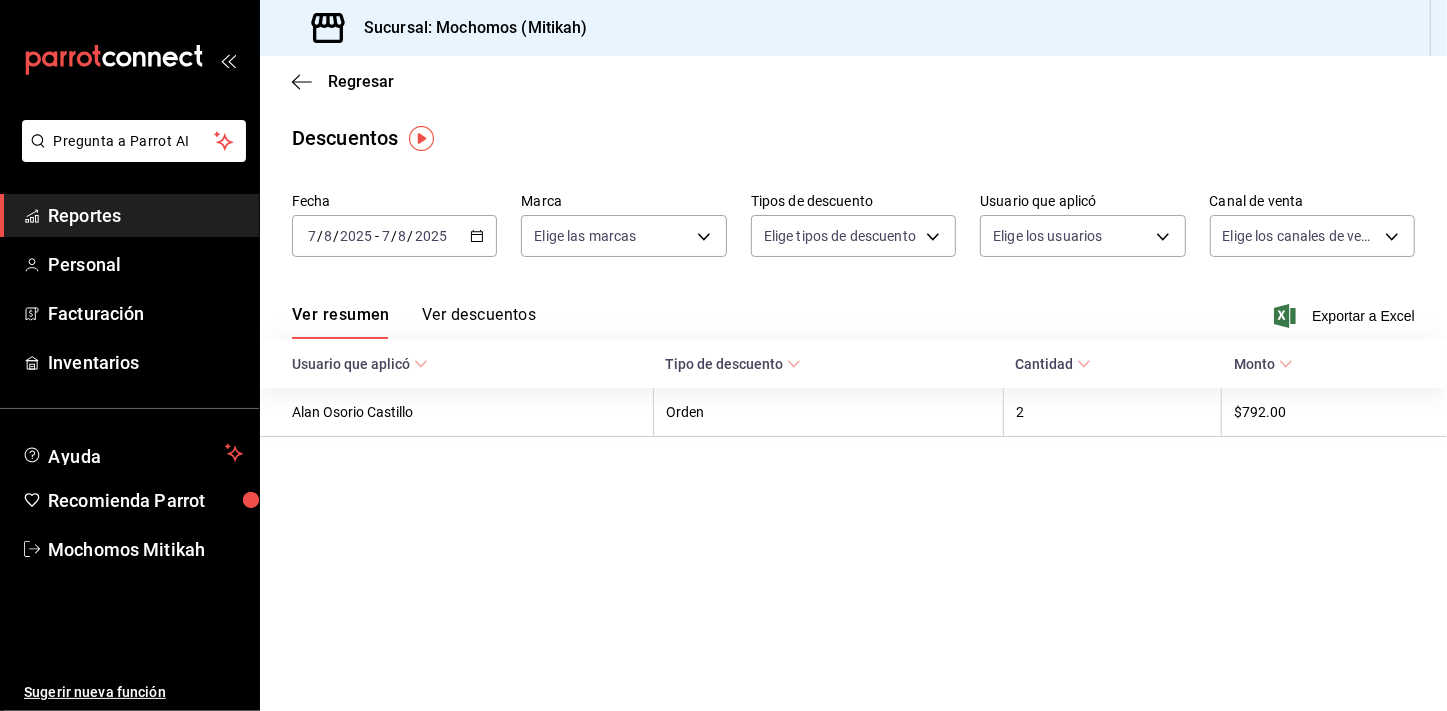 click on "2025-08-07 7 / 8 / 2025 - 2025-08-07 7 / 8 / 2025" at bounding box center (394, 236) 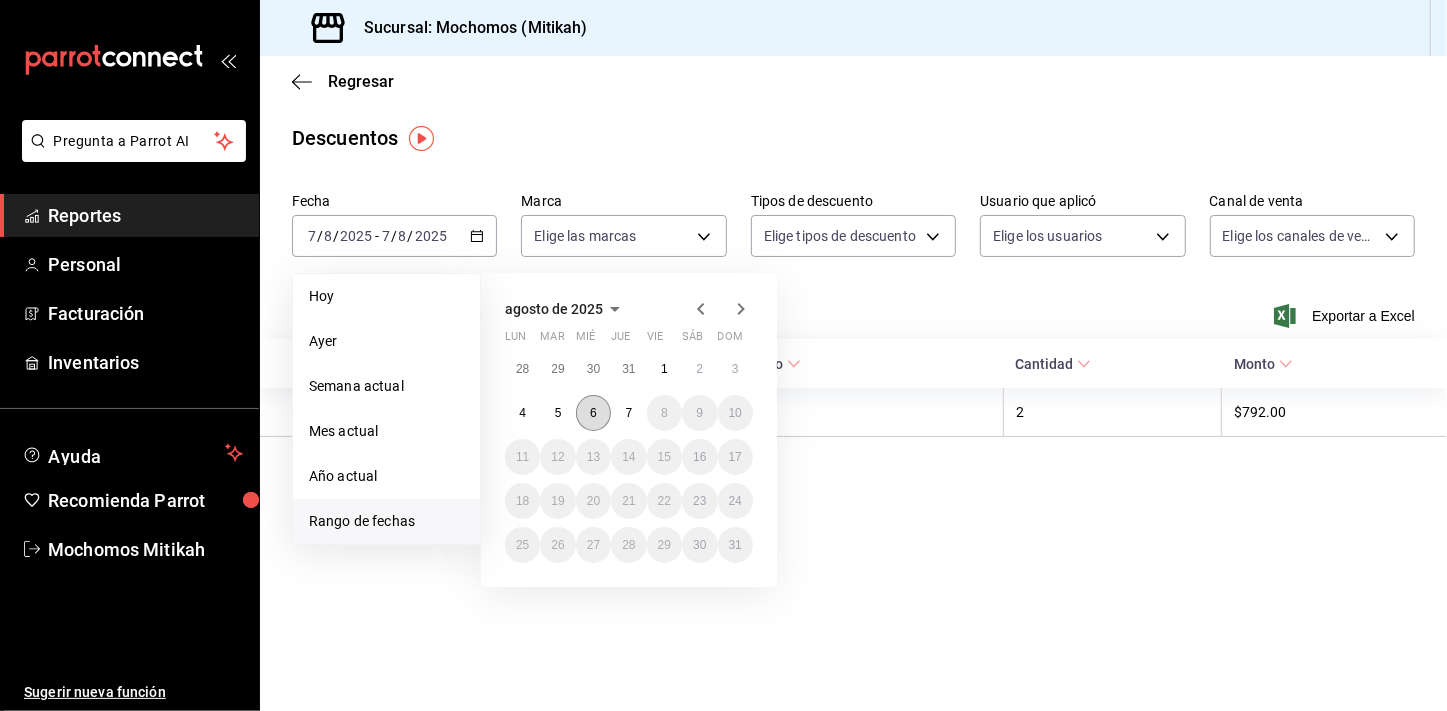 click on "6" at bounding box center [593, 413] 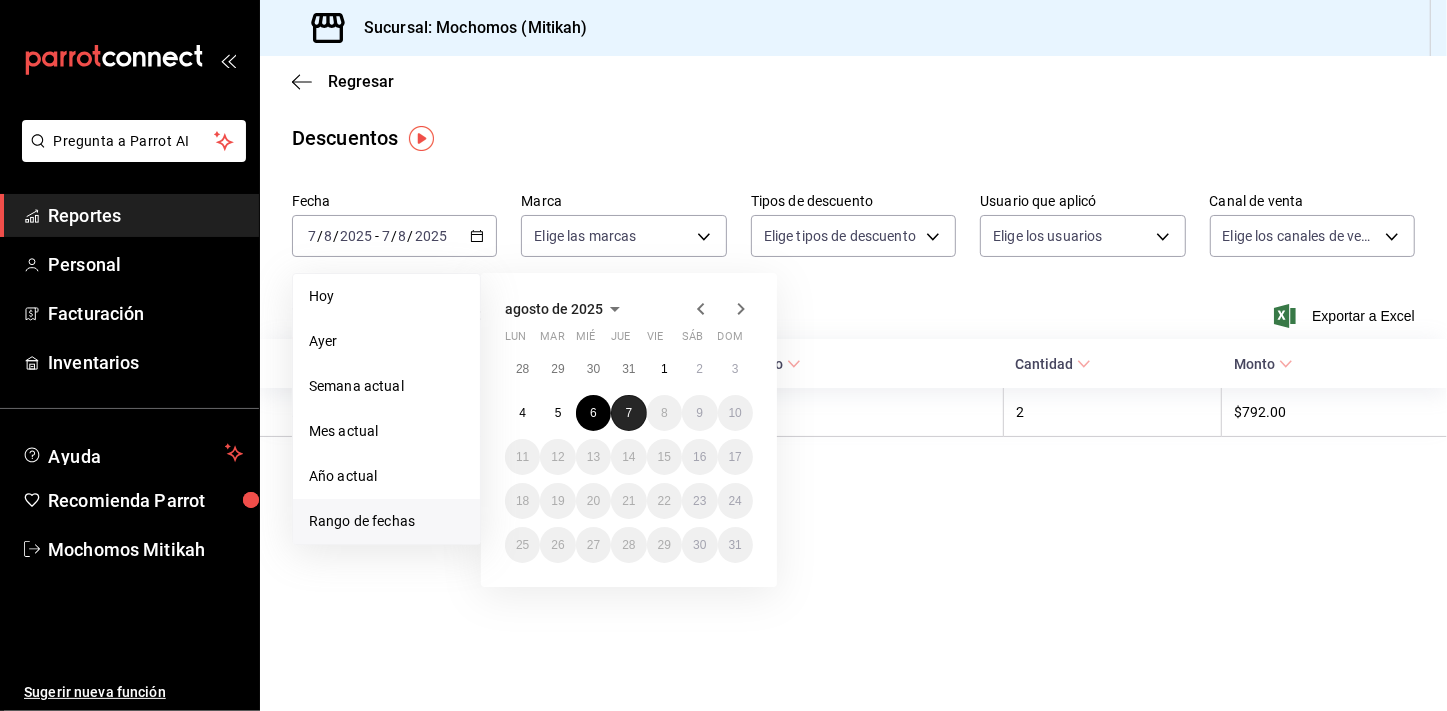 click on "7" at bounding box center [628, 413] 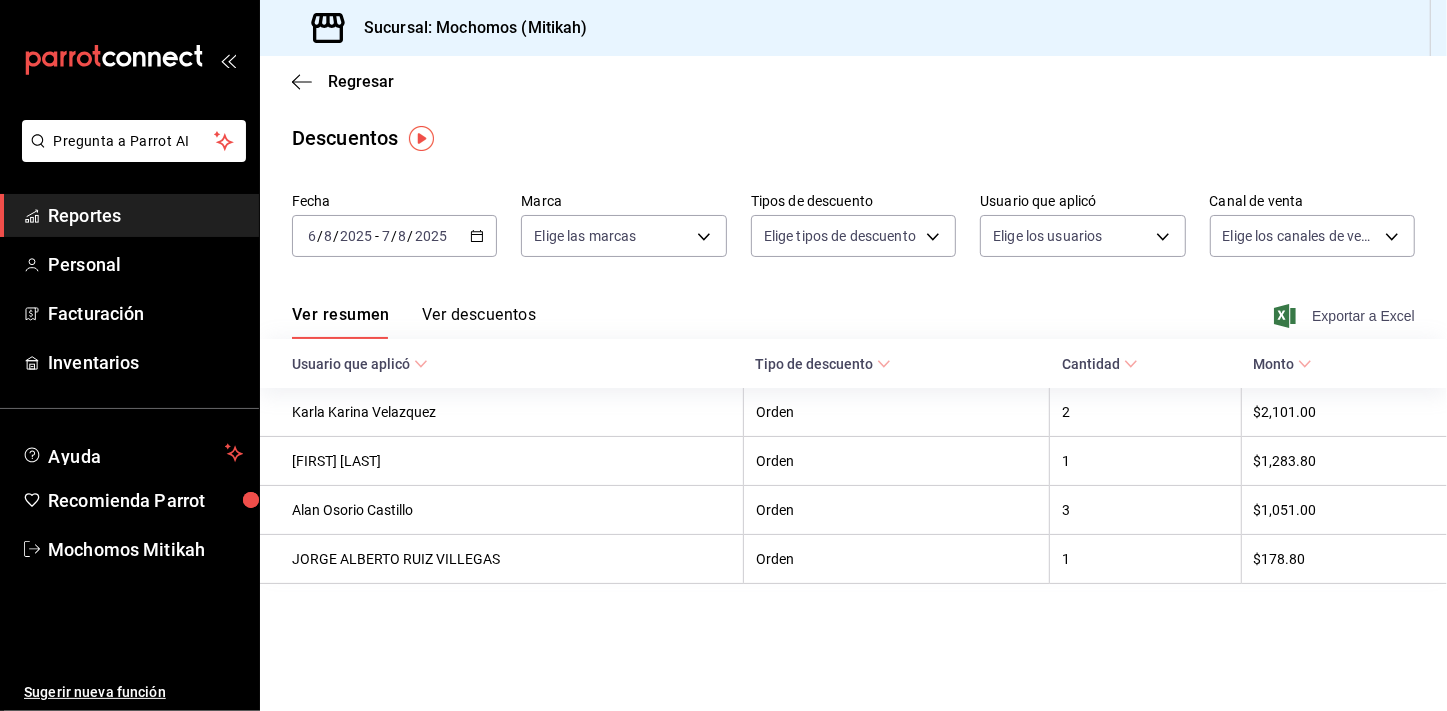 click on "Exportar a Excel" at bounding box center (1346, 316) 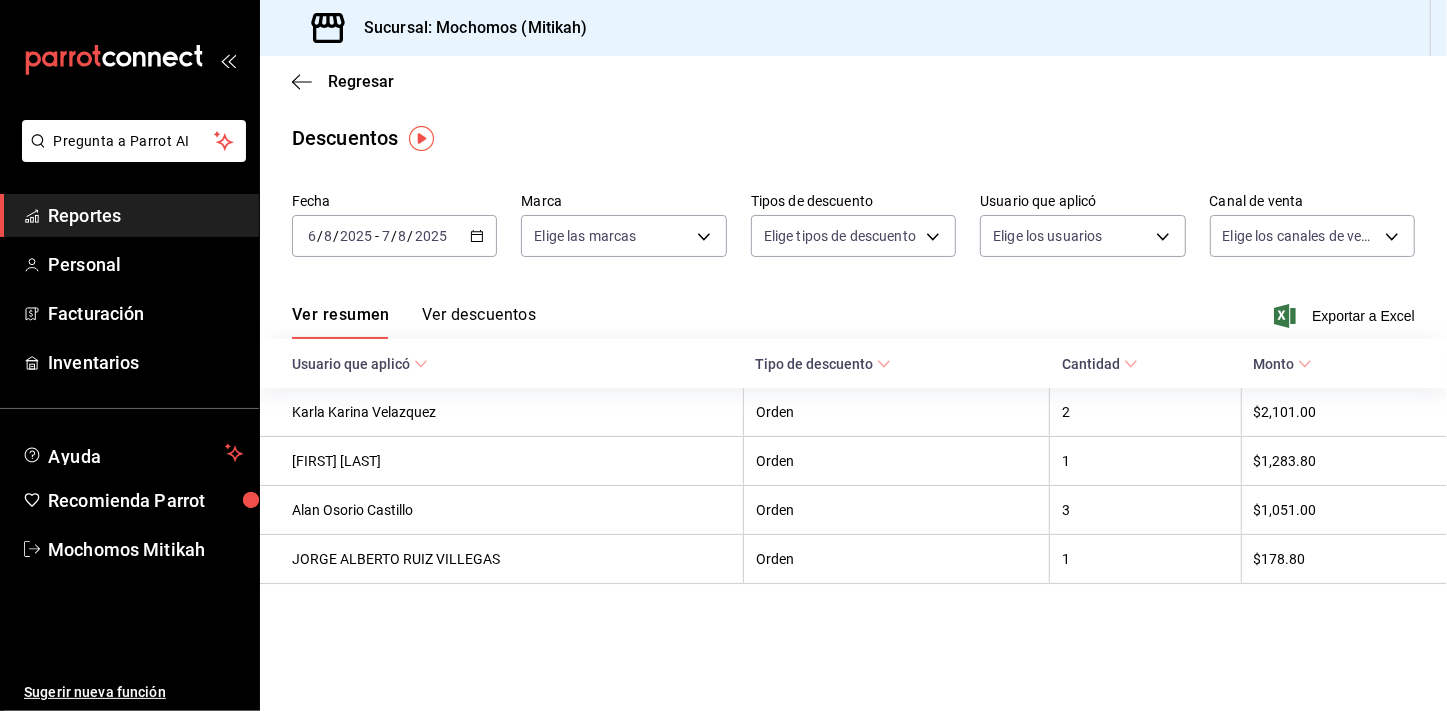 click on "Reportes" at bounding box center (145, 215) 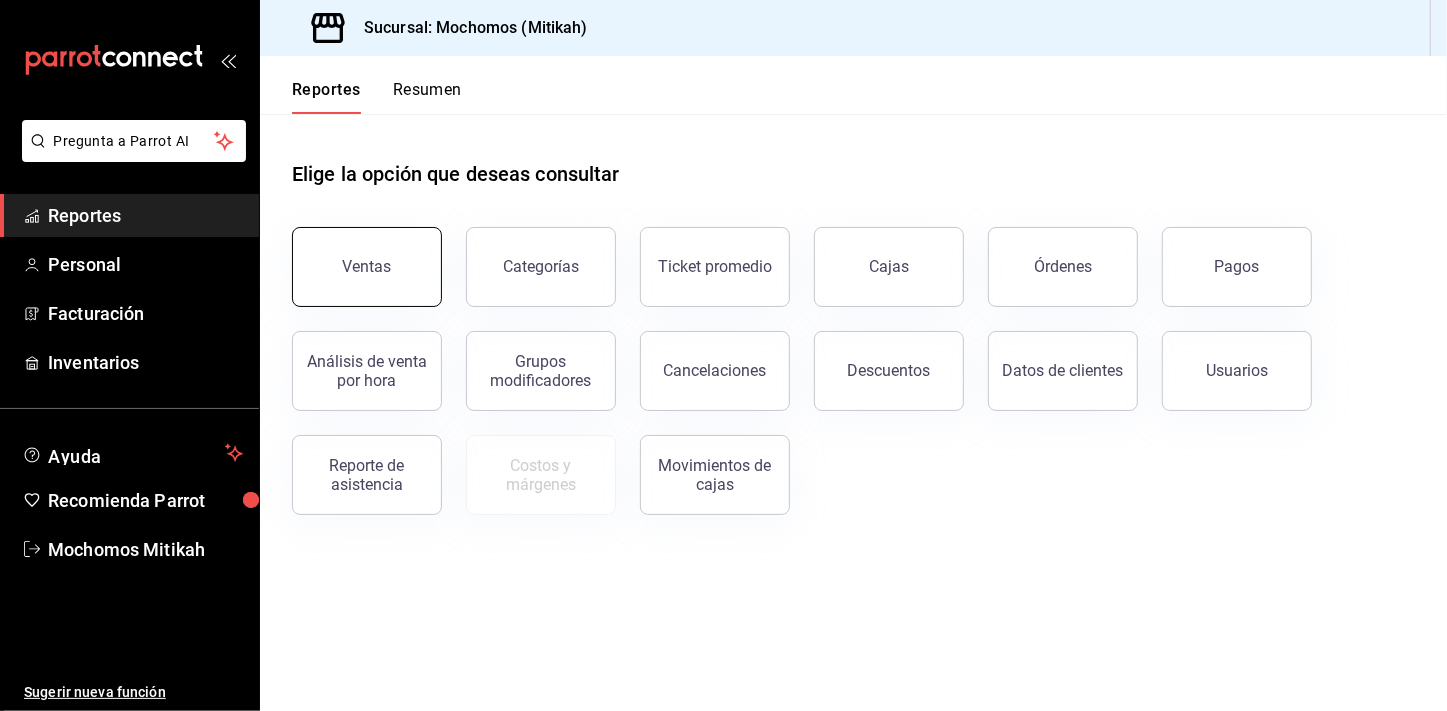 click on "Ventas" at bounding box center (367, 266) 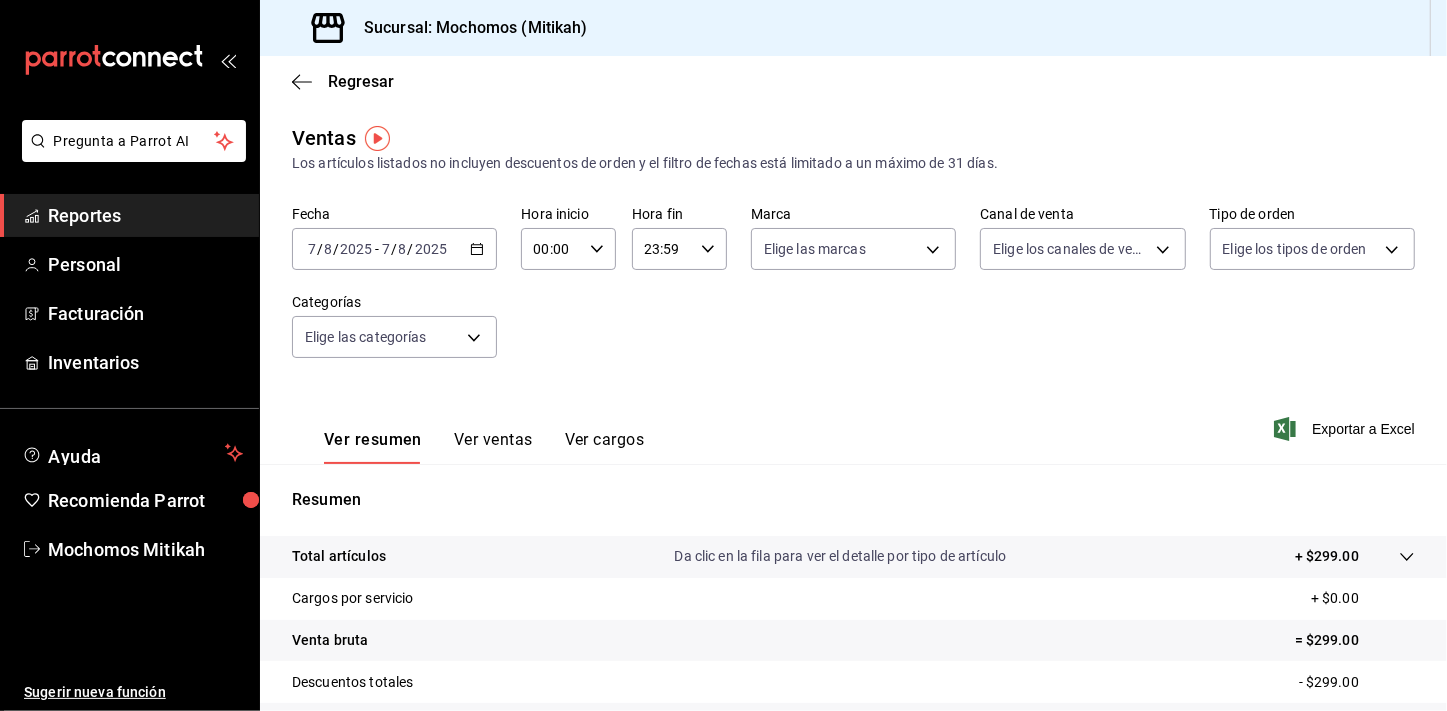 click 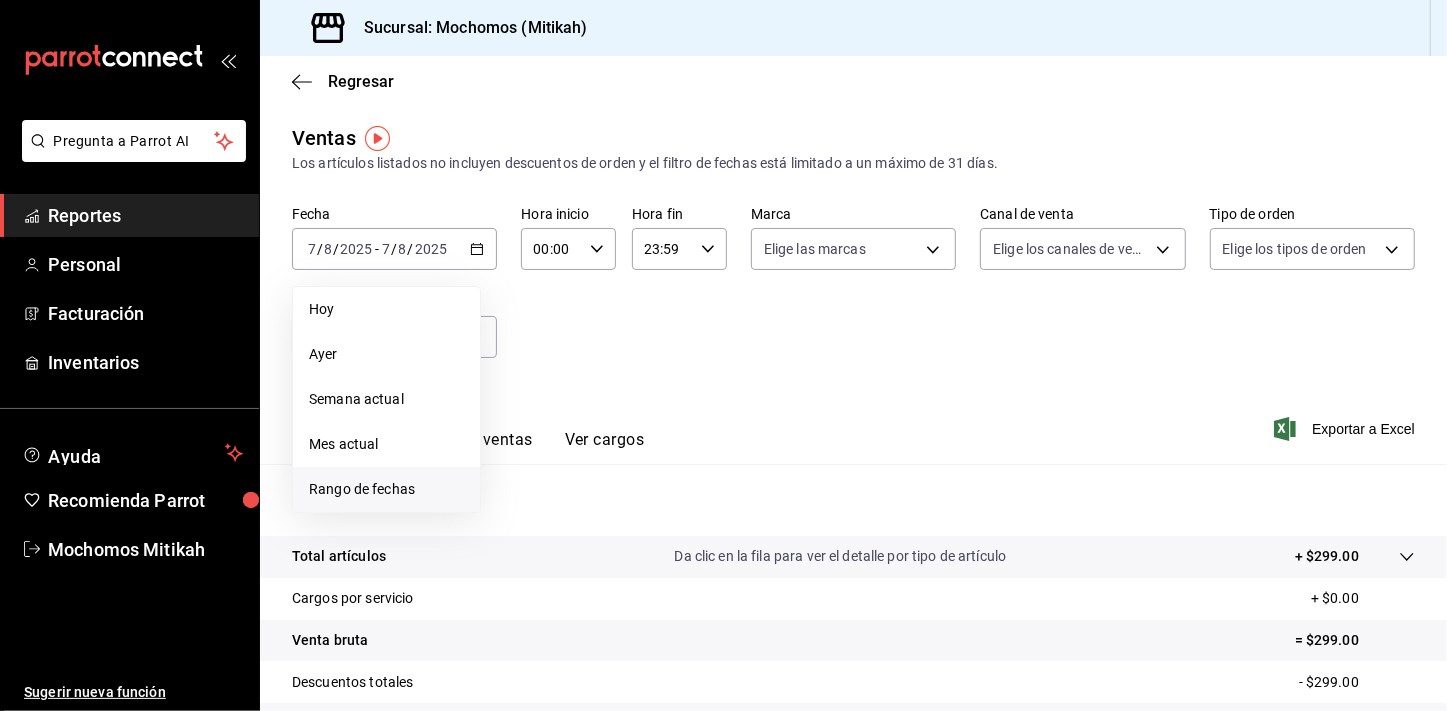 click on "Rango de fechas" at bounding box center [386, 489] 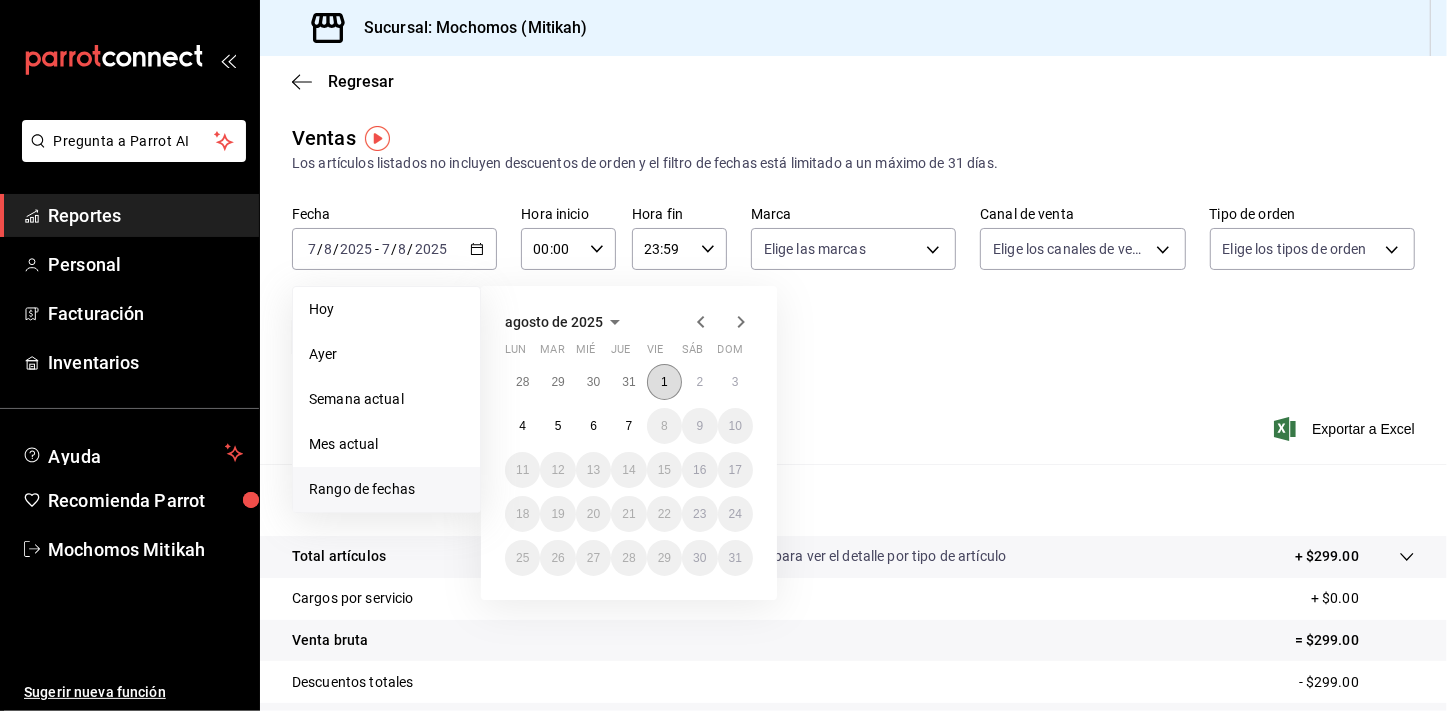 click on "1" at bounding box center [664, 382] 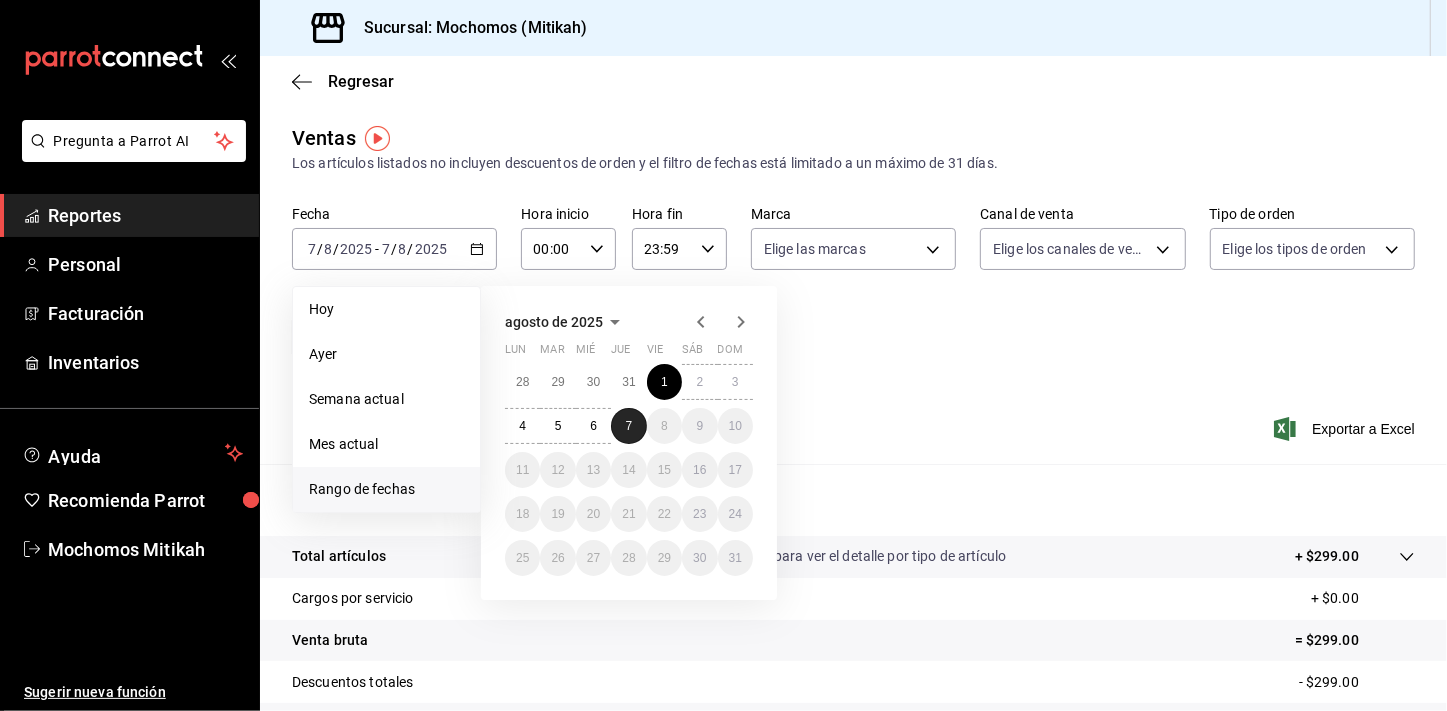 click on "7" at bounding box center [628, 426] 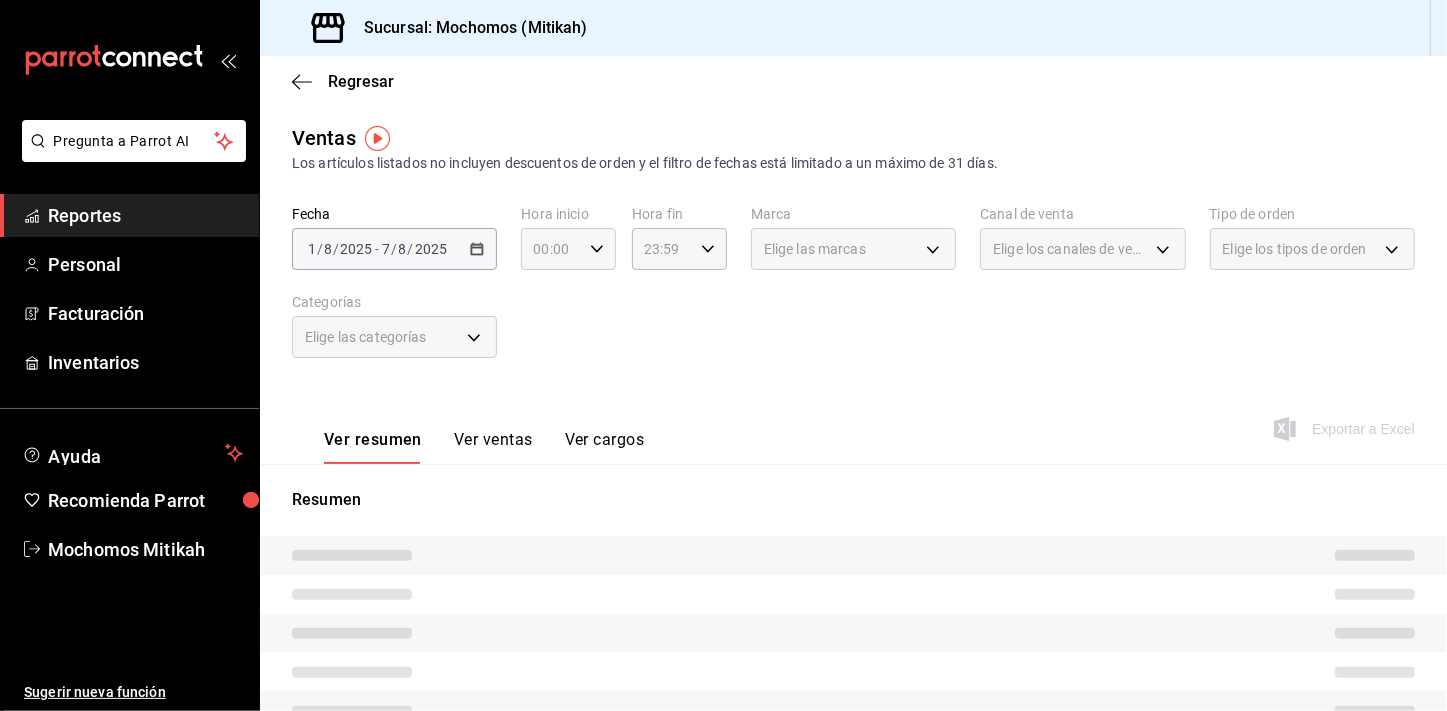 click on "00:00 Hora inicio" at bounding box center [568, 249] 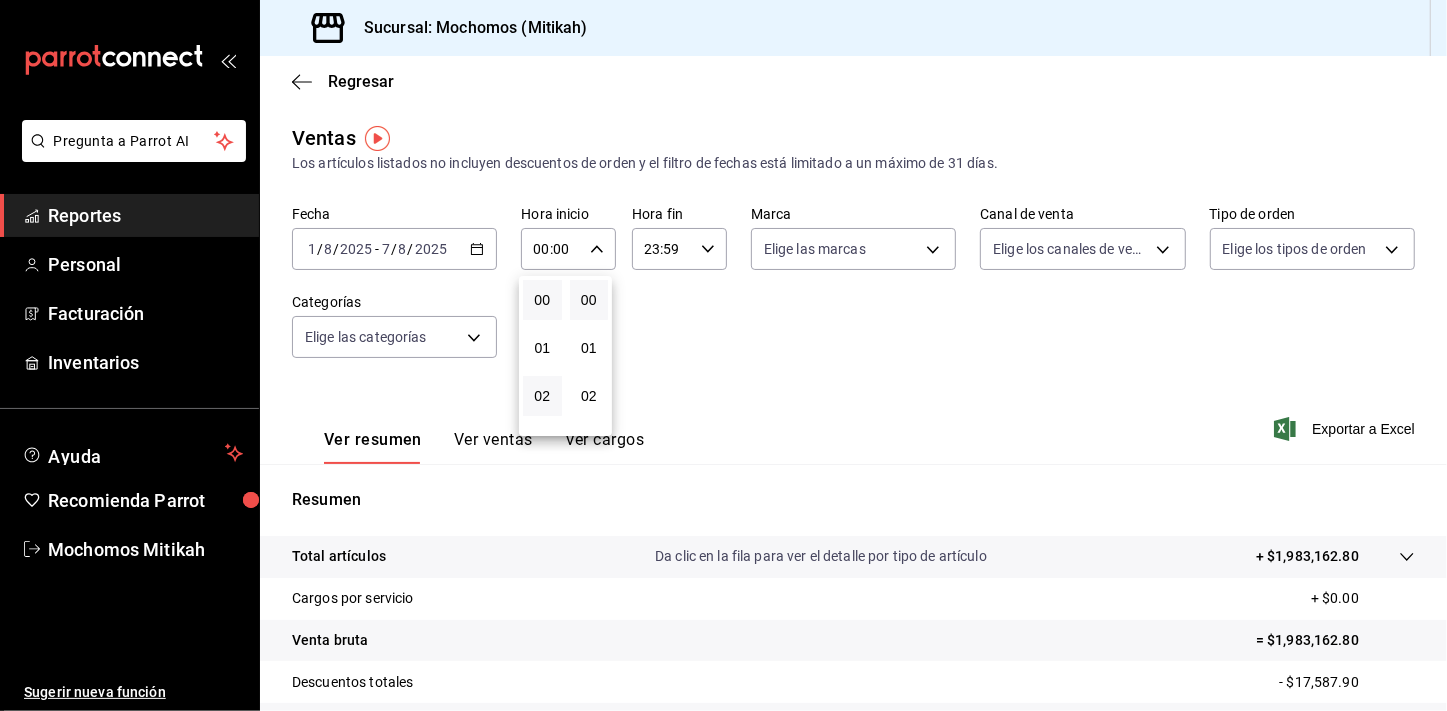 click on "02" at bounding box center [542, 396] 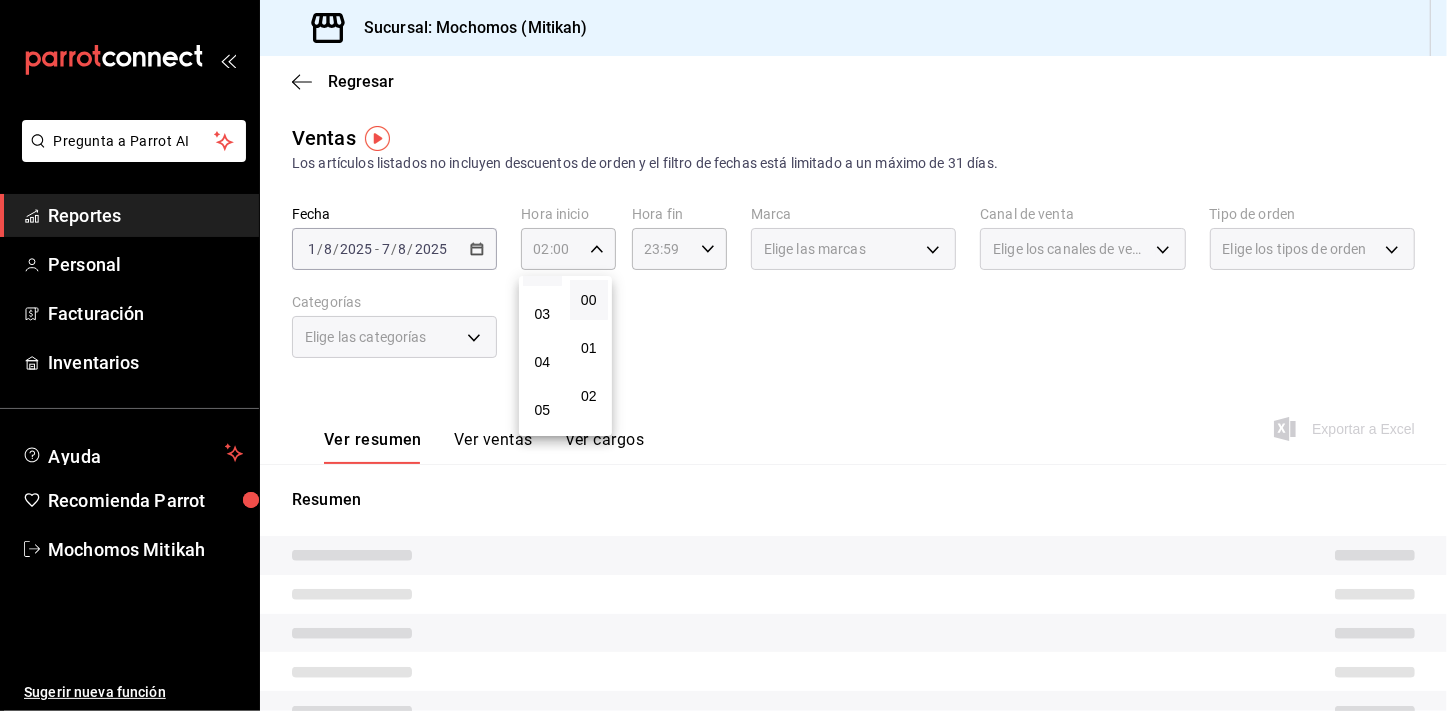 scroll, scrollTop: 145, scrollLeft: 0, axis: vertical 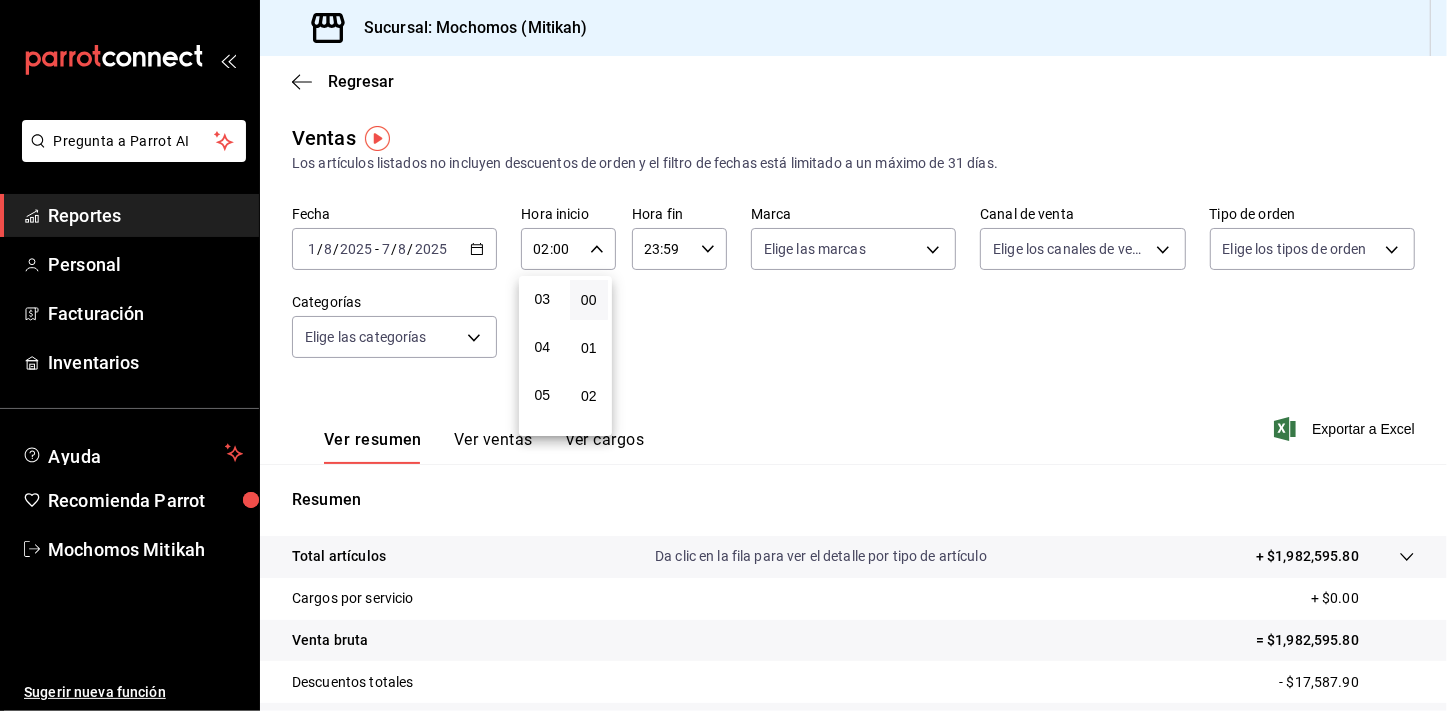click on "05" at bounding box center [542, 395] 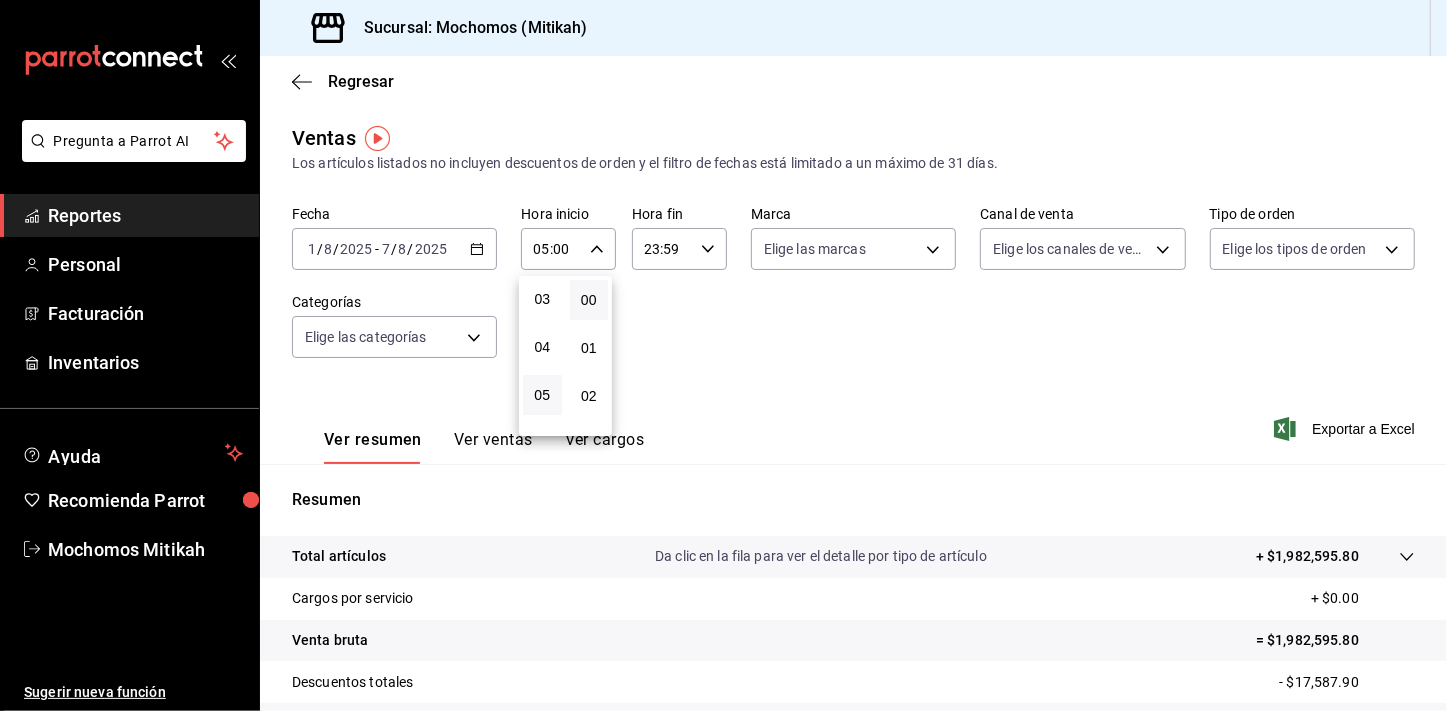 click at bounding box center [723, 355] 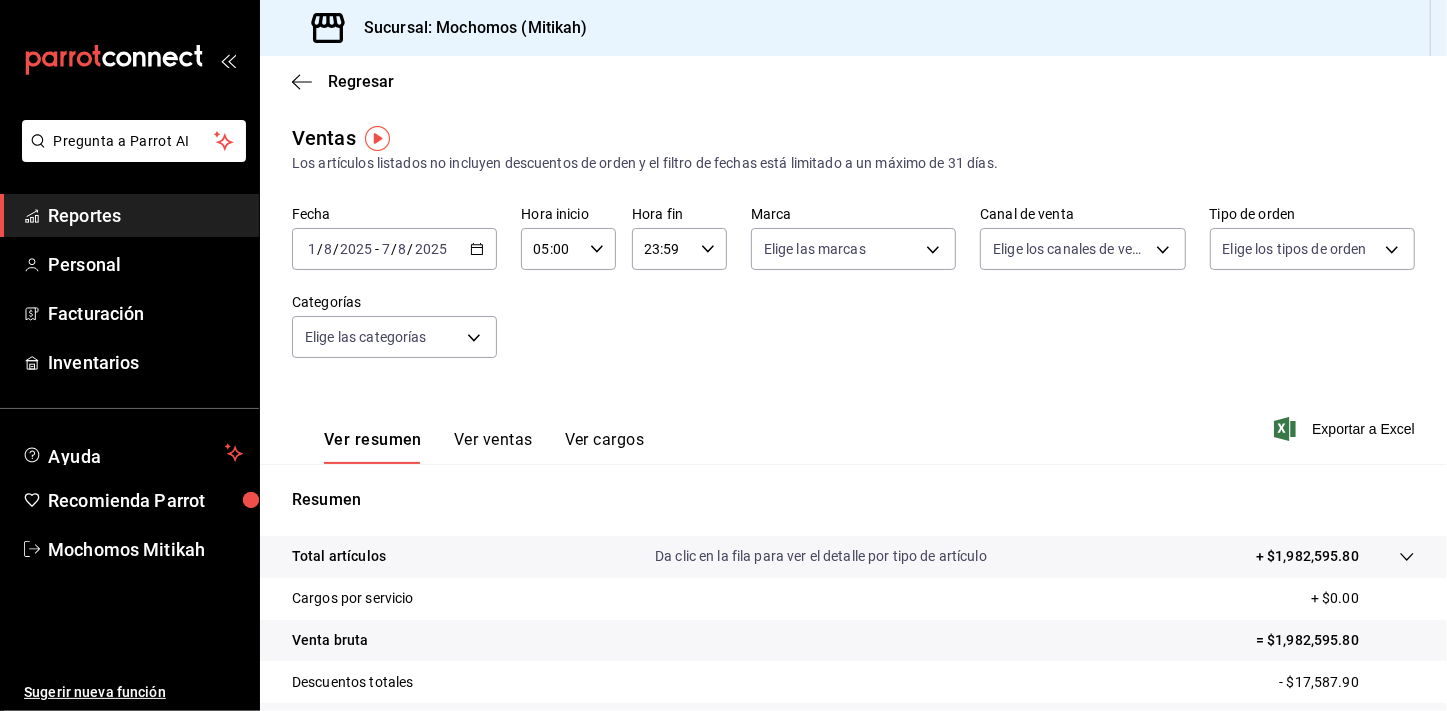 click on "23:59 Hora fin" at bounding box center (679, 249) 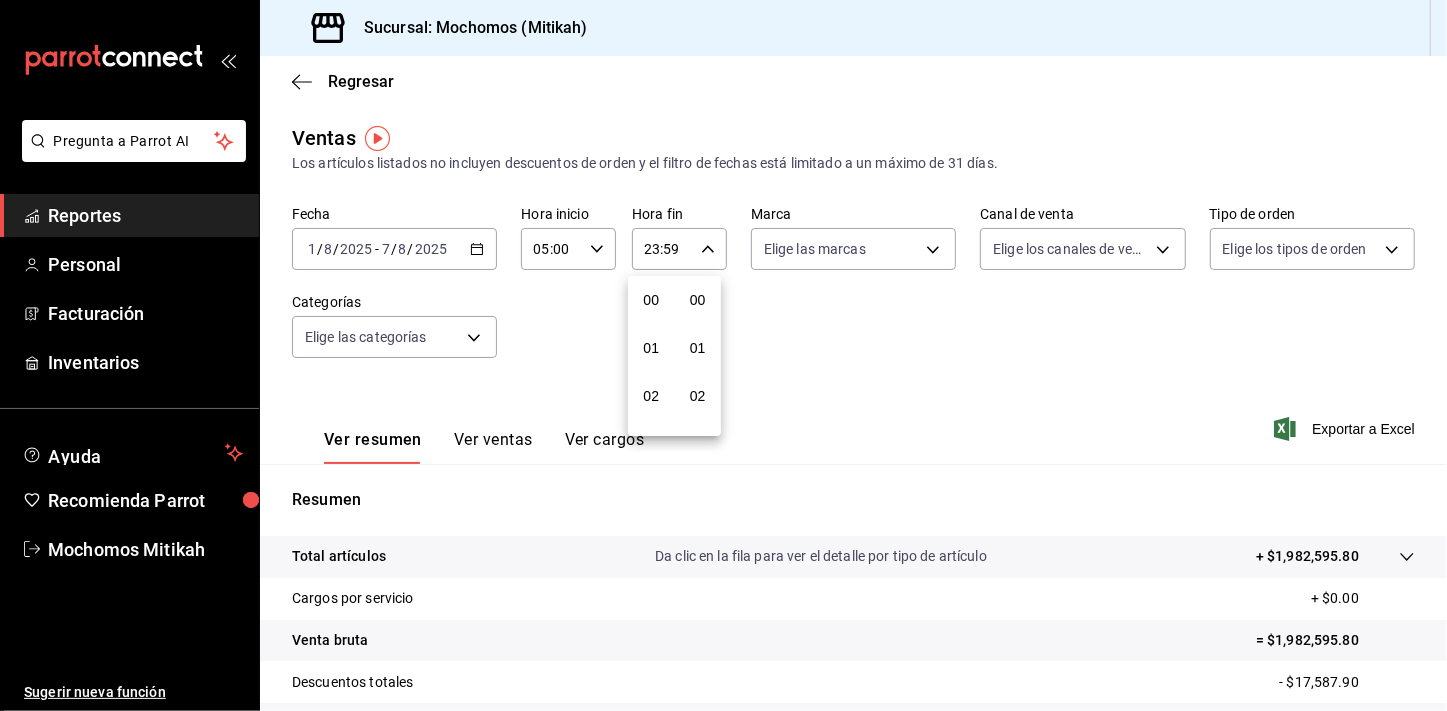 scroll, scrollTop: 1000, scrollLeft: 0, axis: vertical 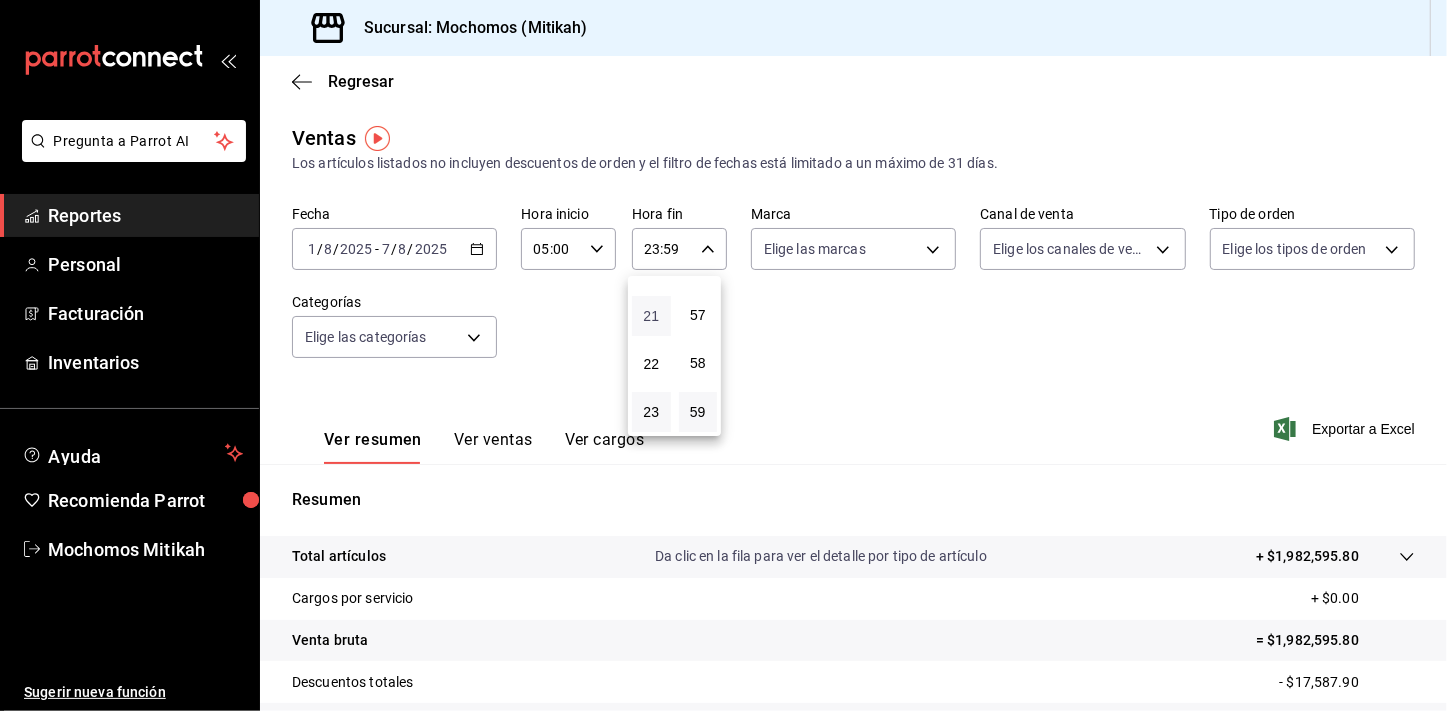 click on "21" at bounding box center (651, 316) 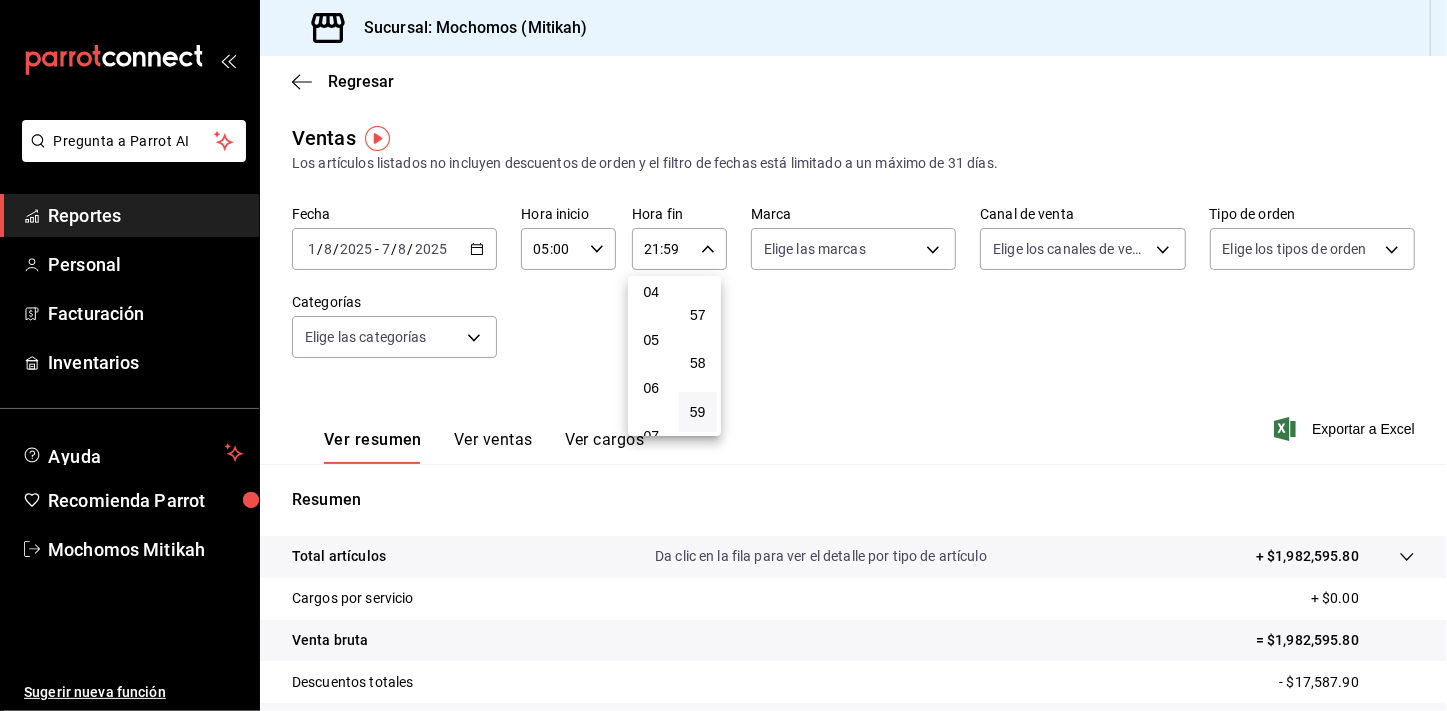 scroll, scrollTop: 163, scrollLeft: 0, axis: vertical 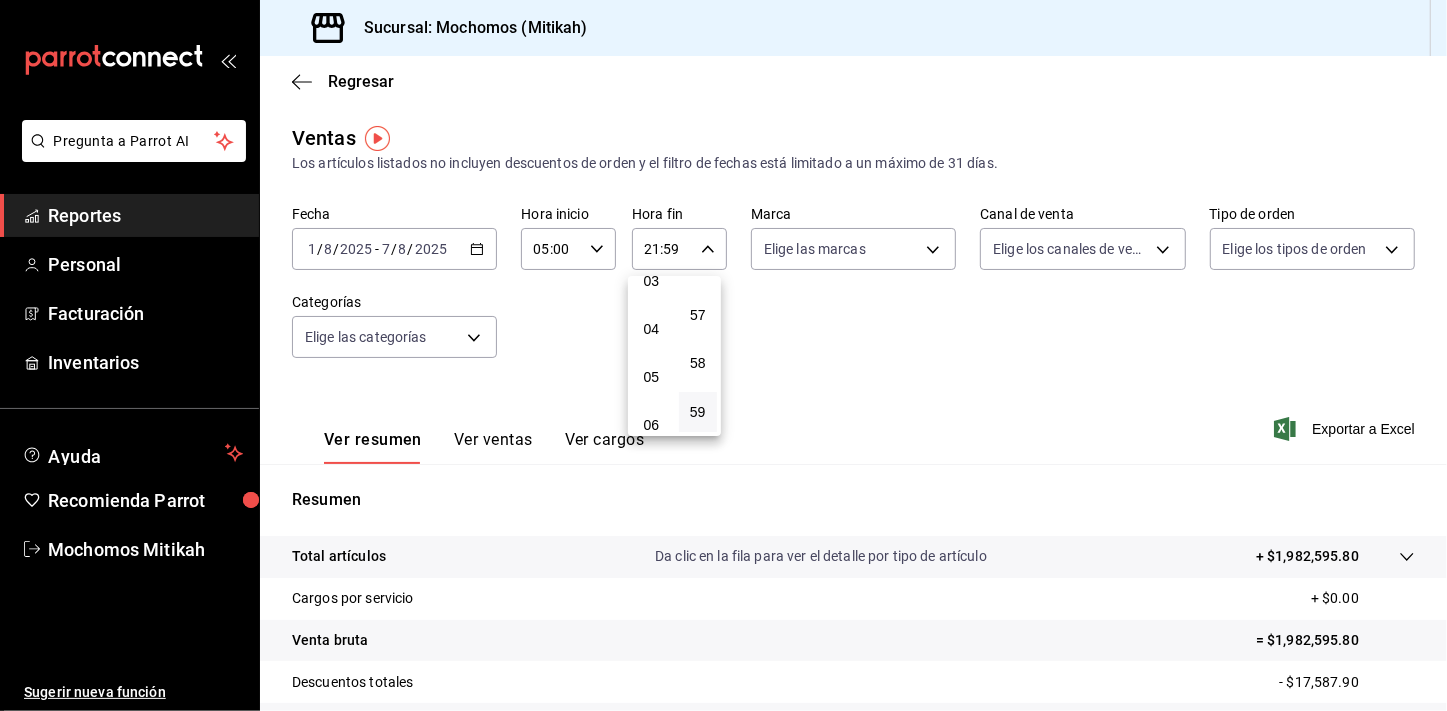 click on "04" at bounding box center [651, 329] 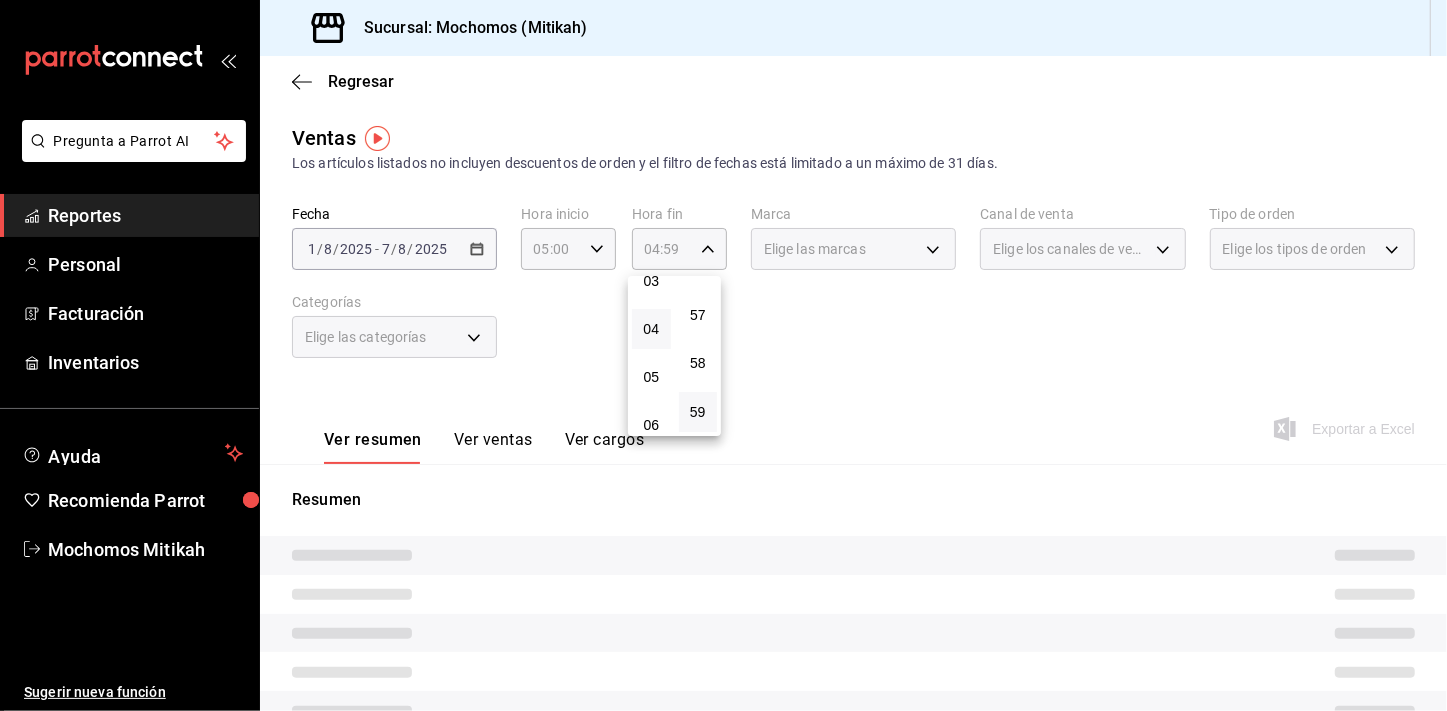 click at bounding box center [723, 355] 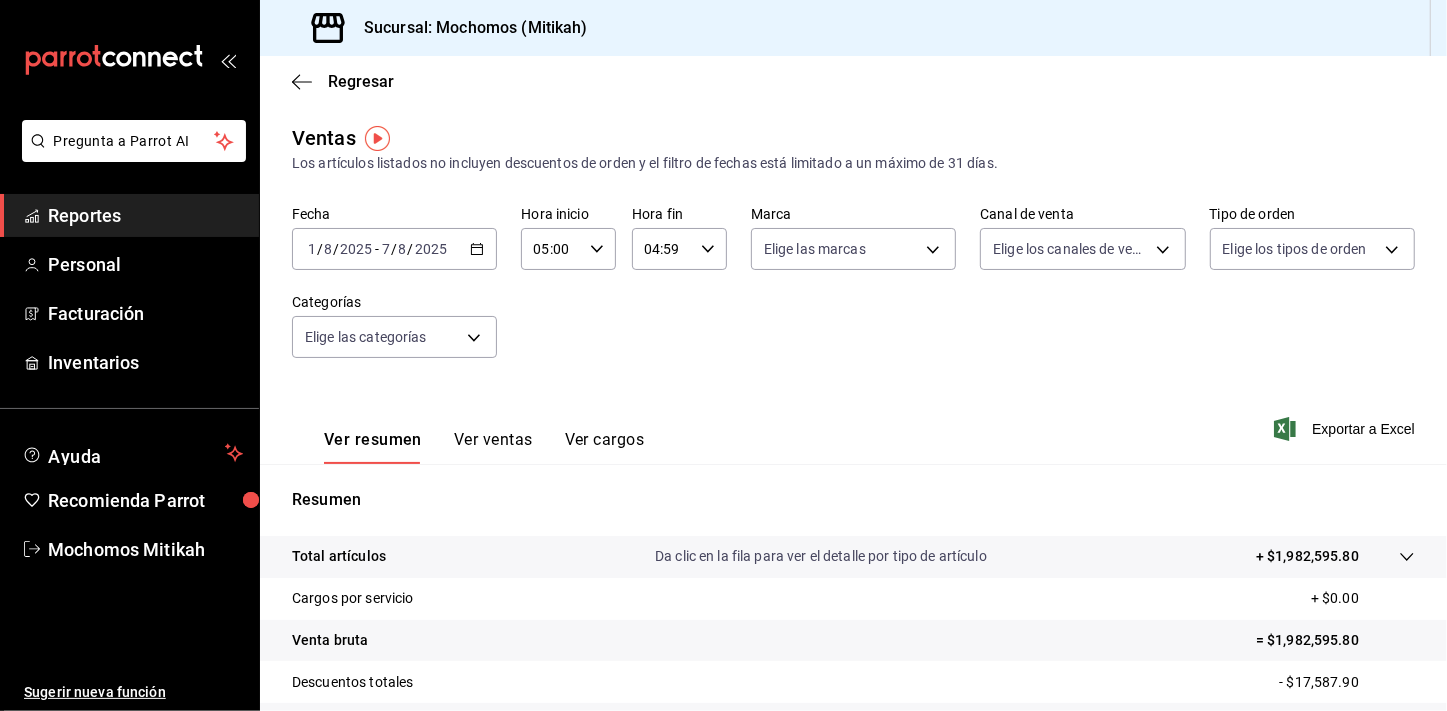 click on "Fecha [DATE] [NUMBER] / [NUMBER] / [NUMBER] - [DATE] [NUMBER] / [NUMBER] / [NUMBER] Hora inicio [TIME] Hora inicio Hora fin [TIME] Hora fin Marca Elige las marcas Canal de venta Elige los canales de venta Tipo de orden Elige los tipos de orden Categorías Elige las categorías" at bounding box center (853, 294) 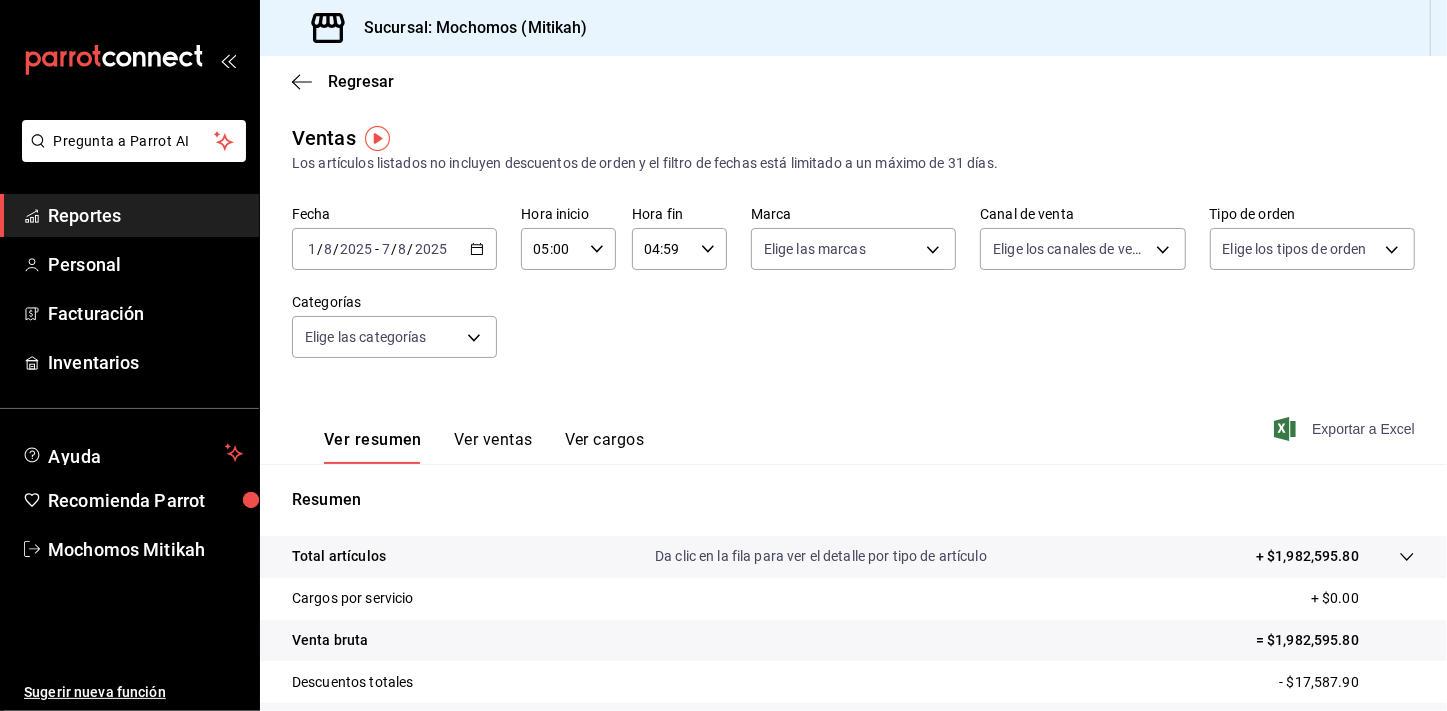click on "Exportar a Excel" at bounding box center (1346, 429) 